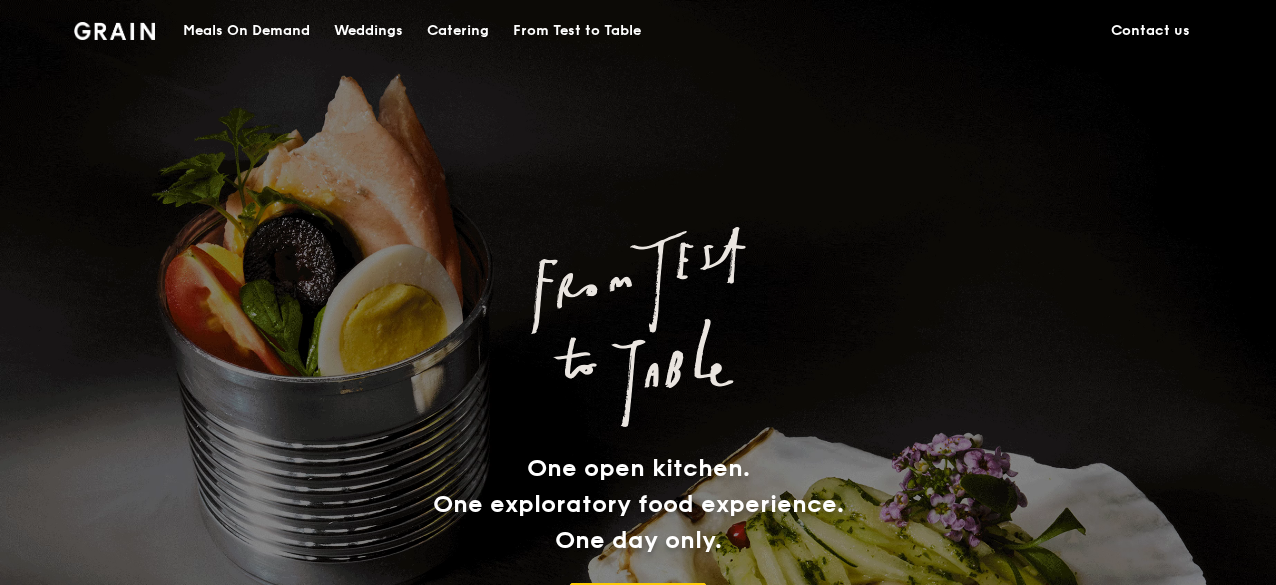 scroll, scrollTop: 0, scrollLeft: 0, axis: both 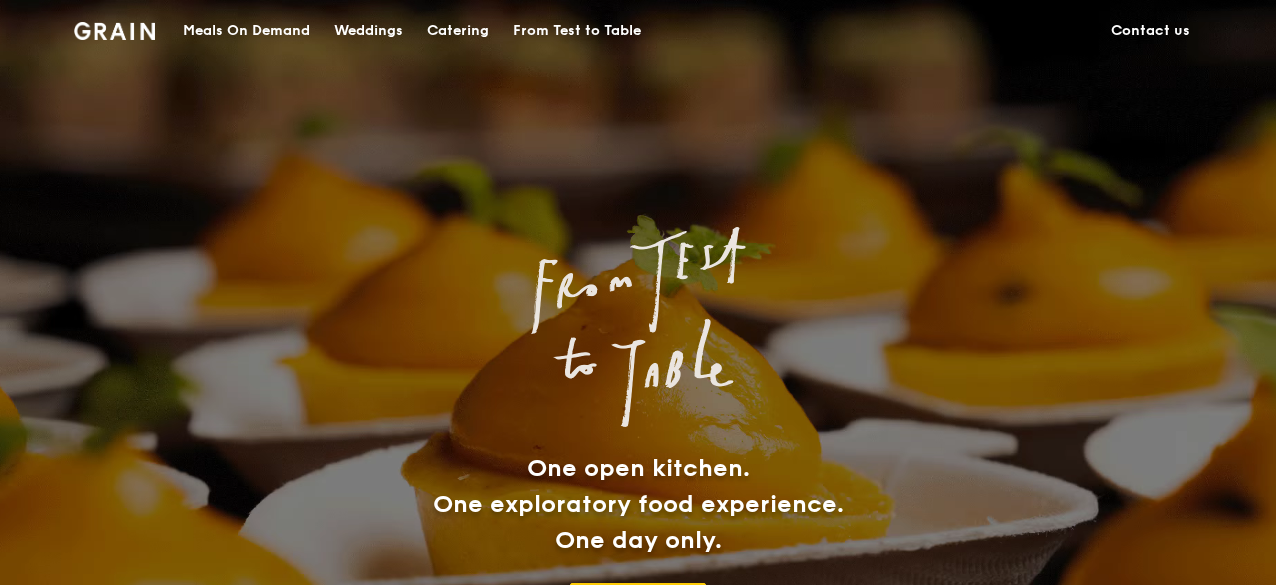 click on "Catering" at bounding box center [458, 31] 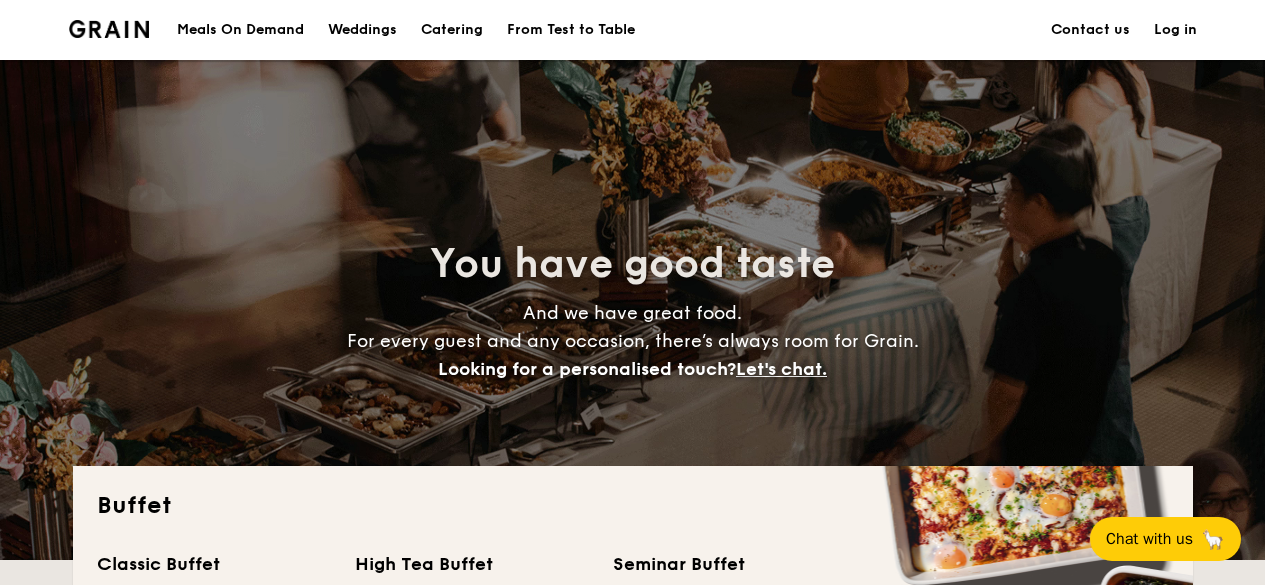scroll, scrollTop: 400, scrollLeft: 0, axis: vertical 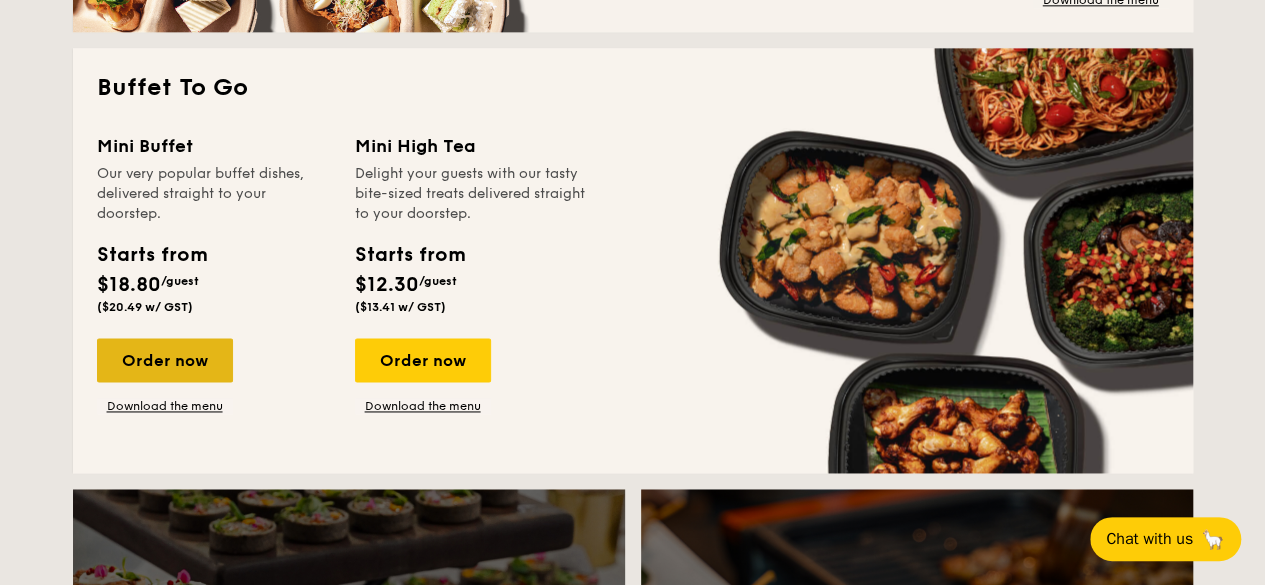 click on "Order now" at bounding box center [165, 360] 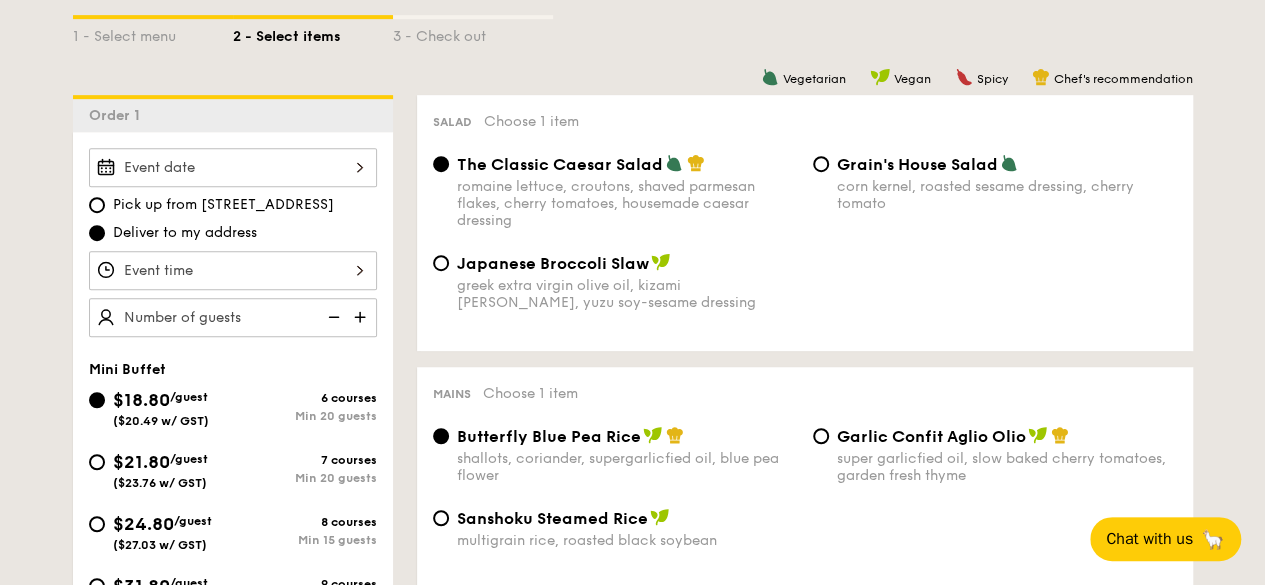 scroll, scrollTop: 500, scrollLeft: 0, axis: vertical 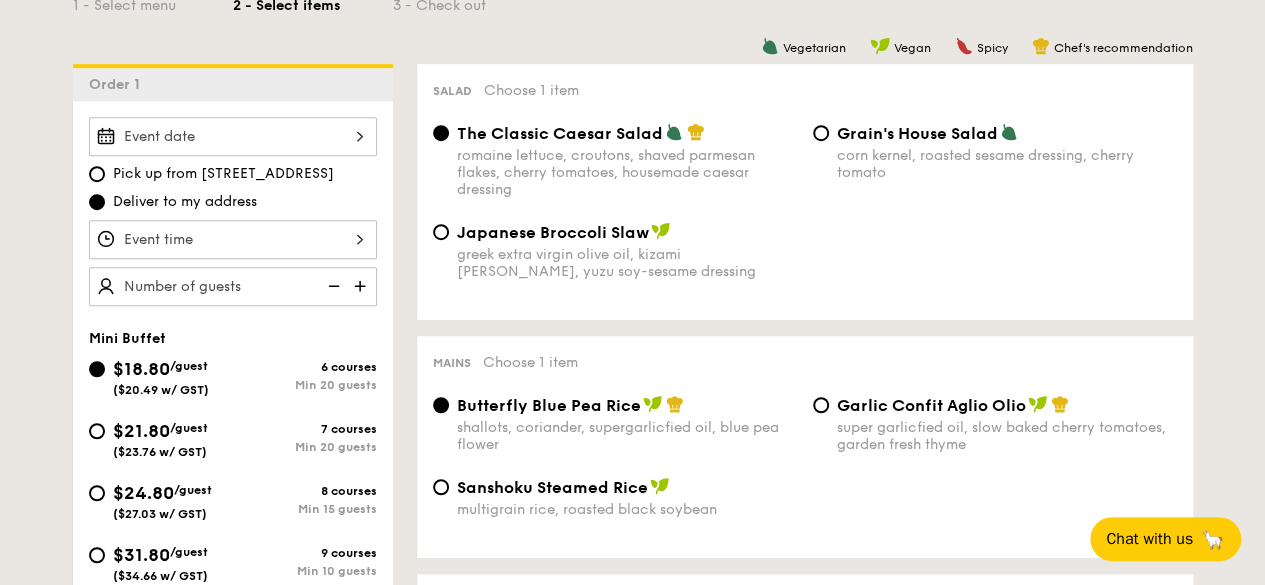 click at bounding box center (233, 136) 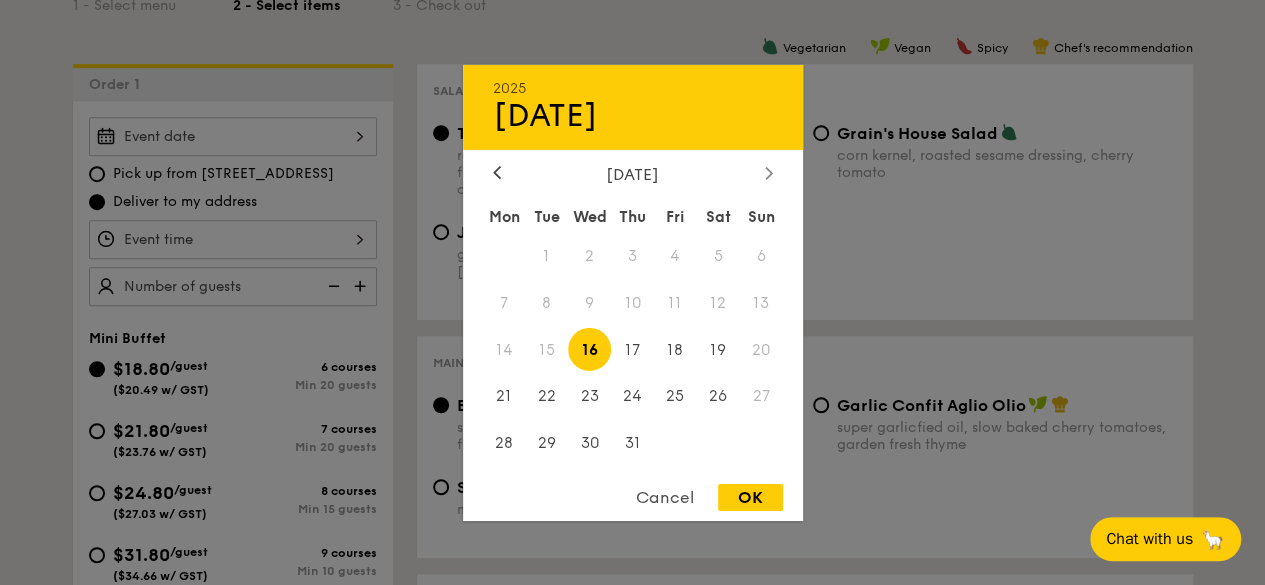 click at bounding box center (769, 173) 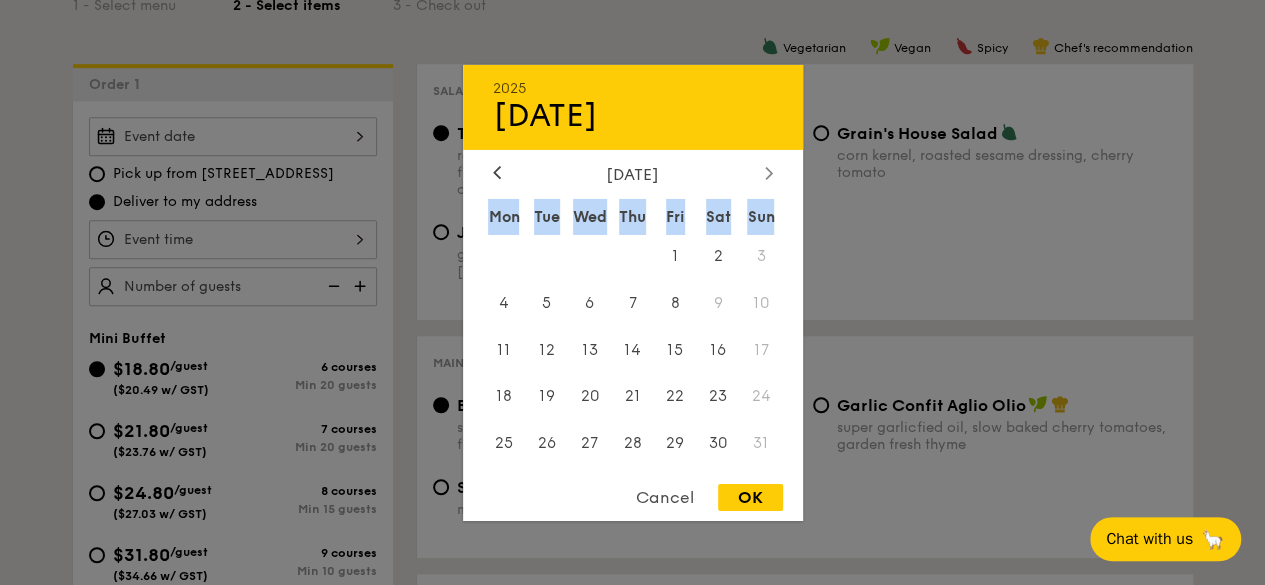 click at bounding box center (769, 173) 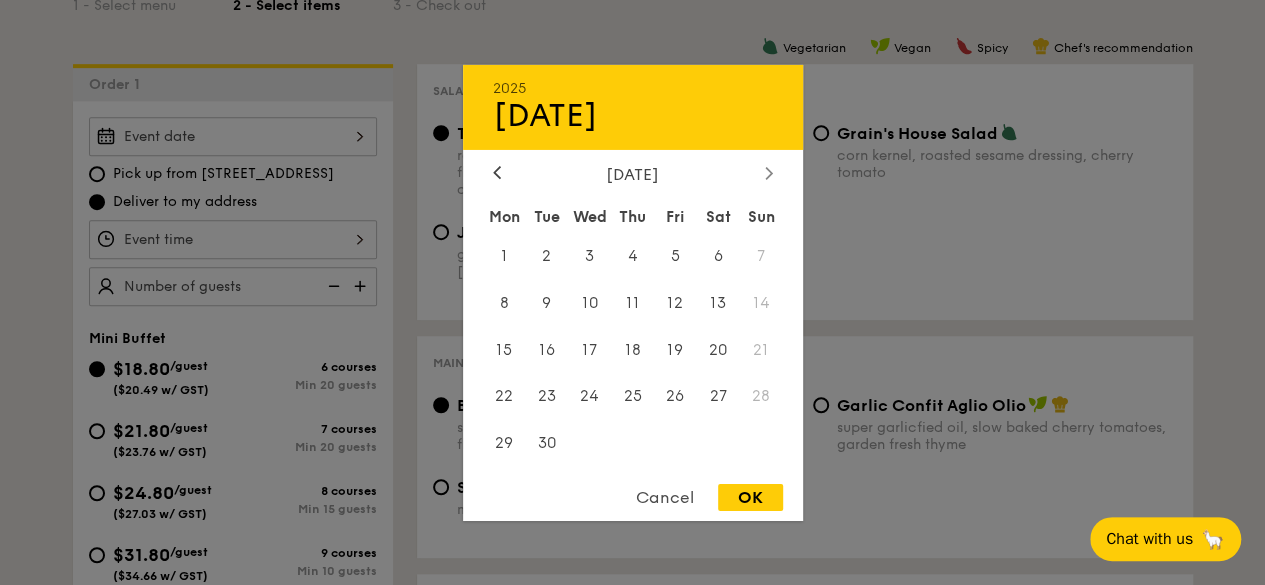 click 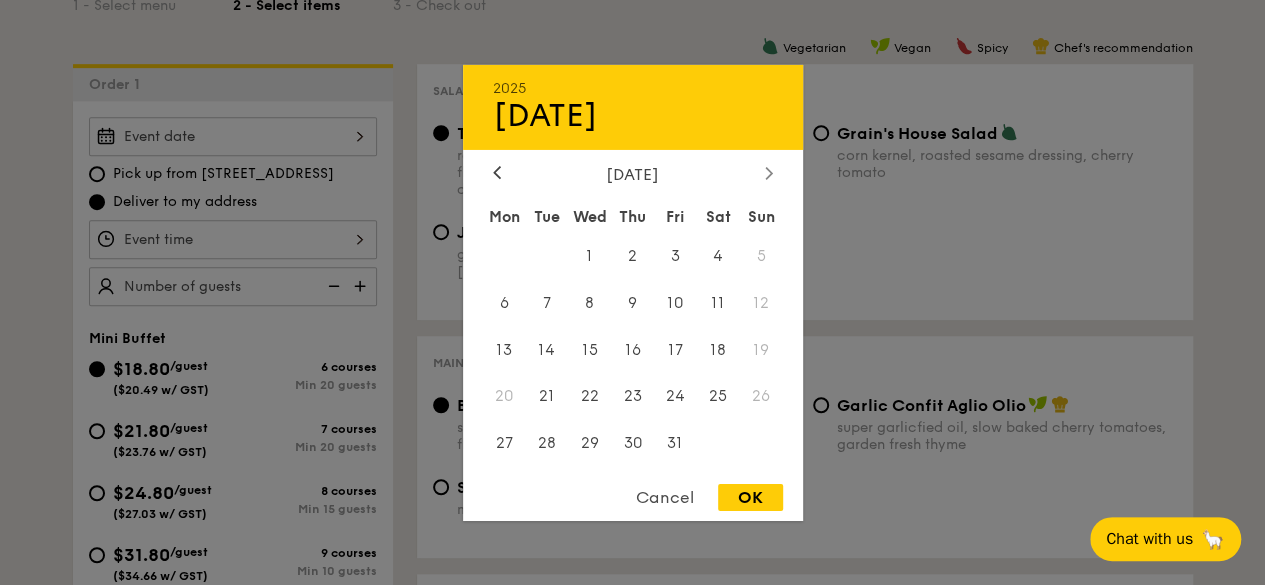 click 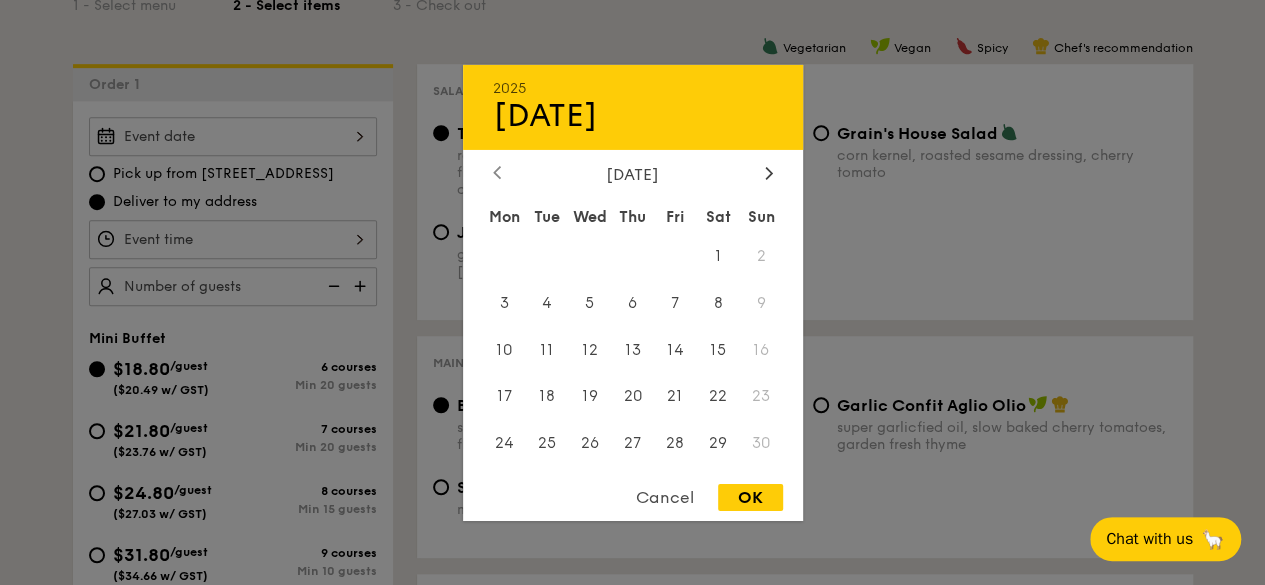 click at bounding box center [497, 173] 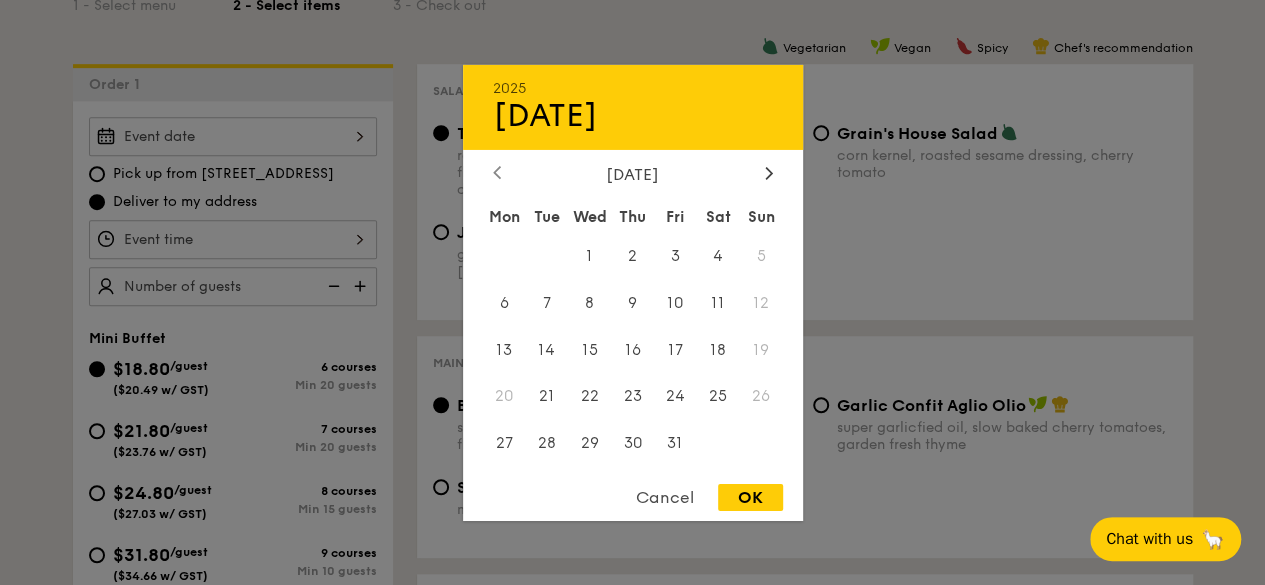 click at bounding box center (497, 173) 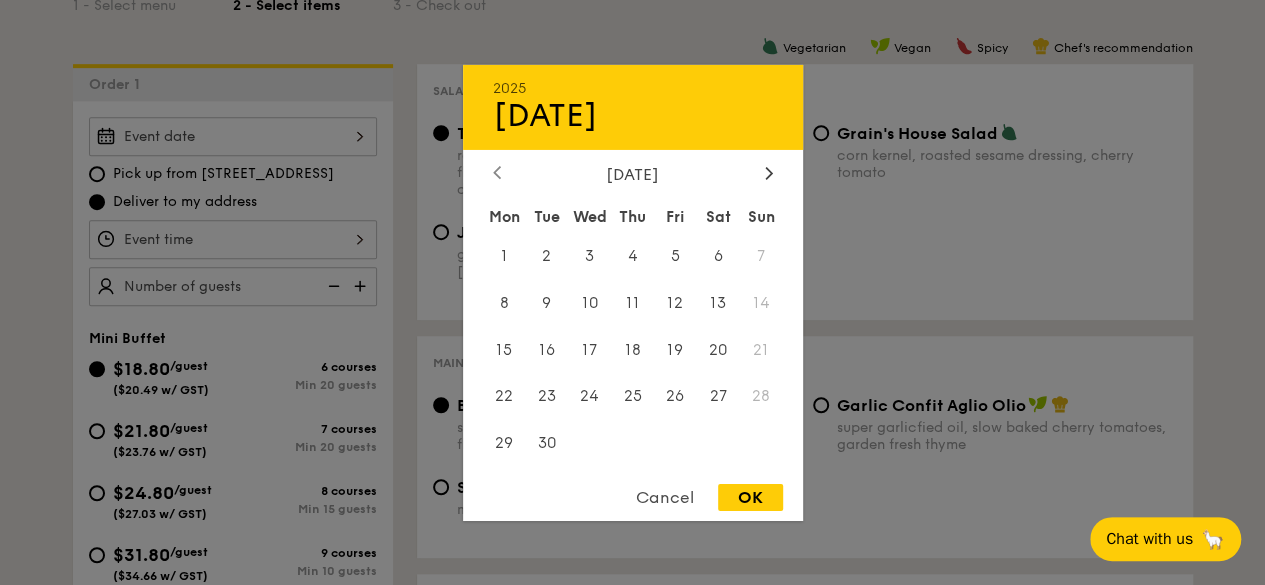 click at bounding box center (497, 173) 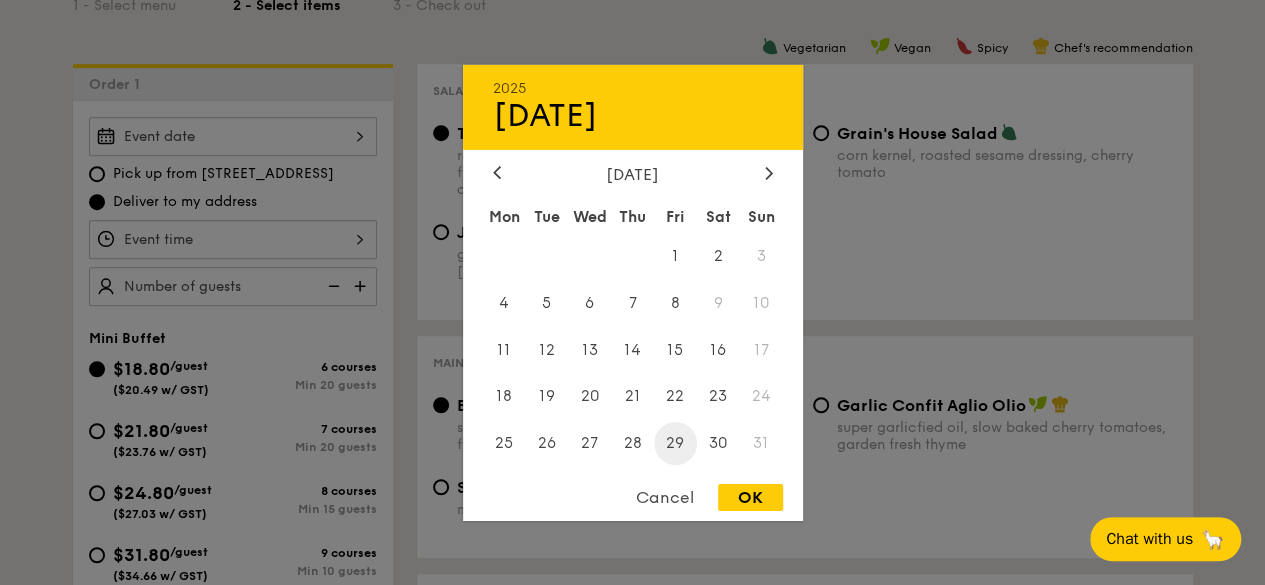 click on "29" at bounding box center [675, 443] 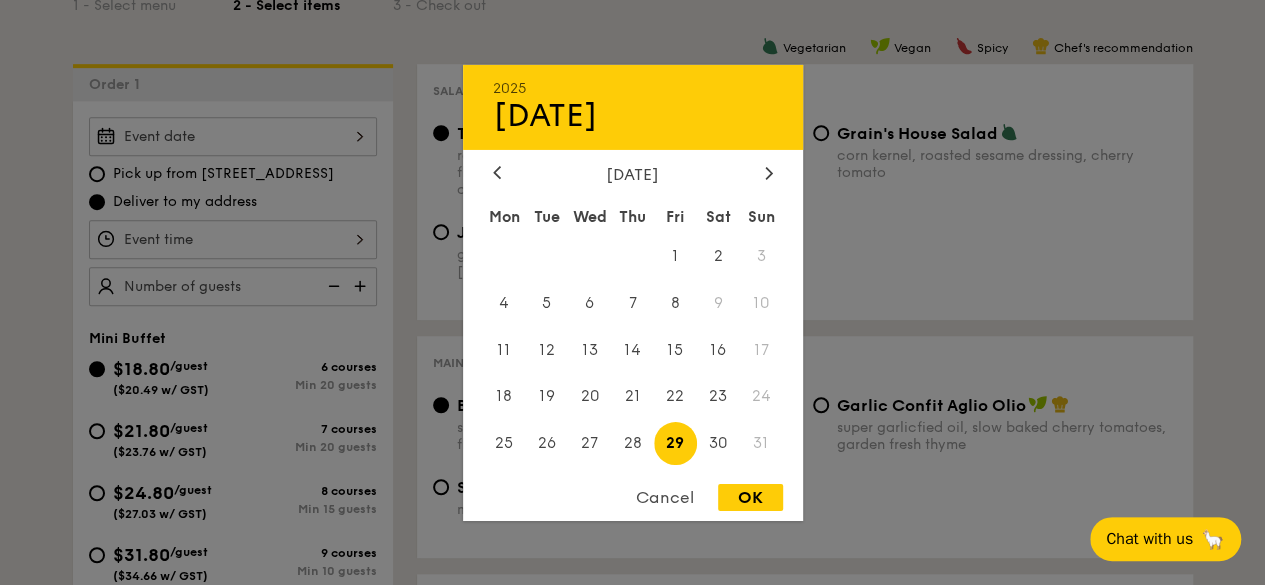 click on "OK" at bounding box center (750, 497) 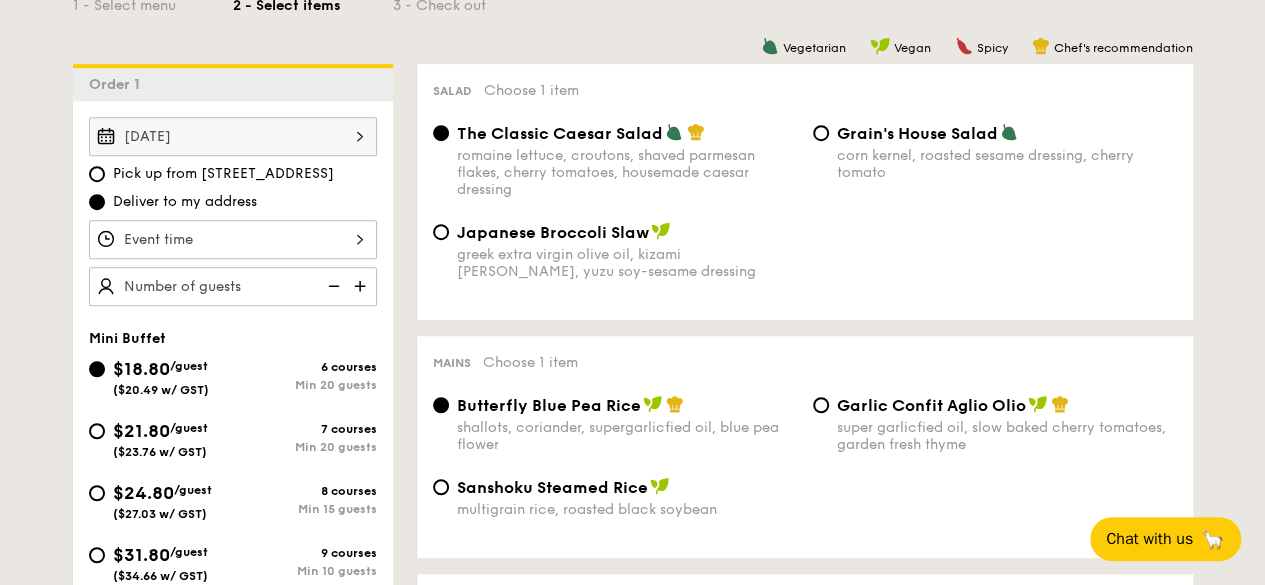 click at bounding box center (233, 239) 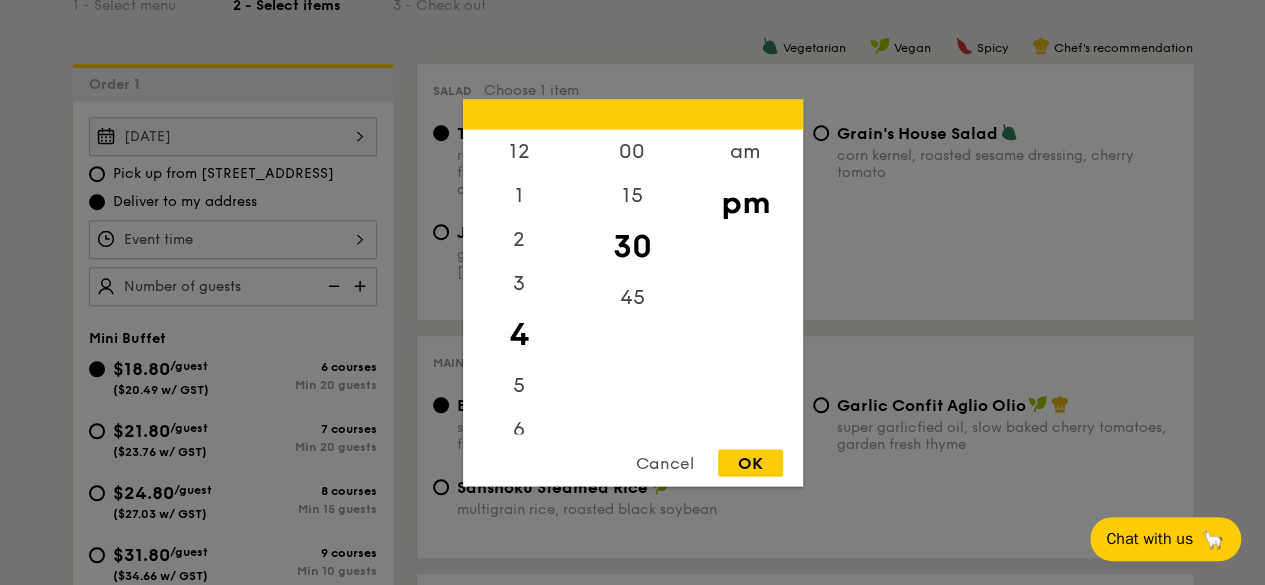 scroll, scrollTop: 100, scrollLeft: 0, axis: vertical 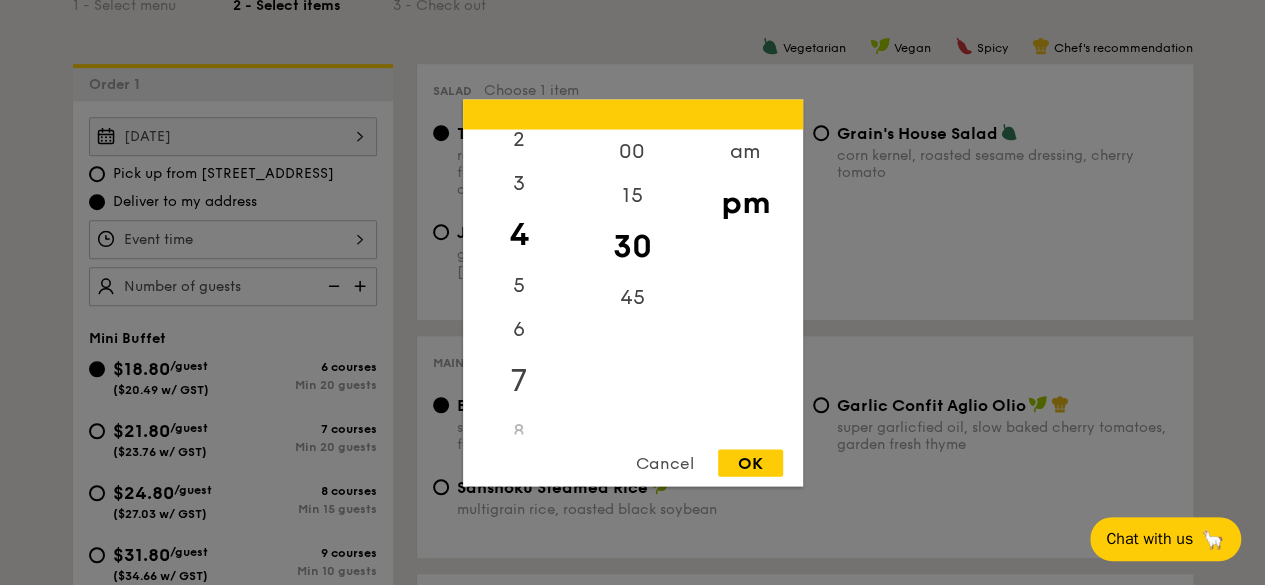 click on "7" at bounding box center (519, 380) 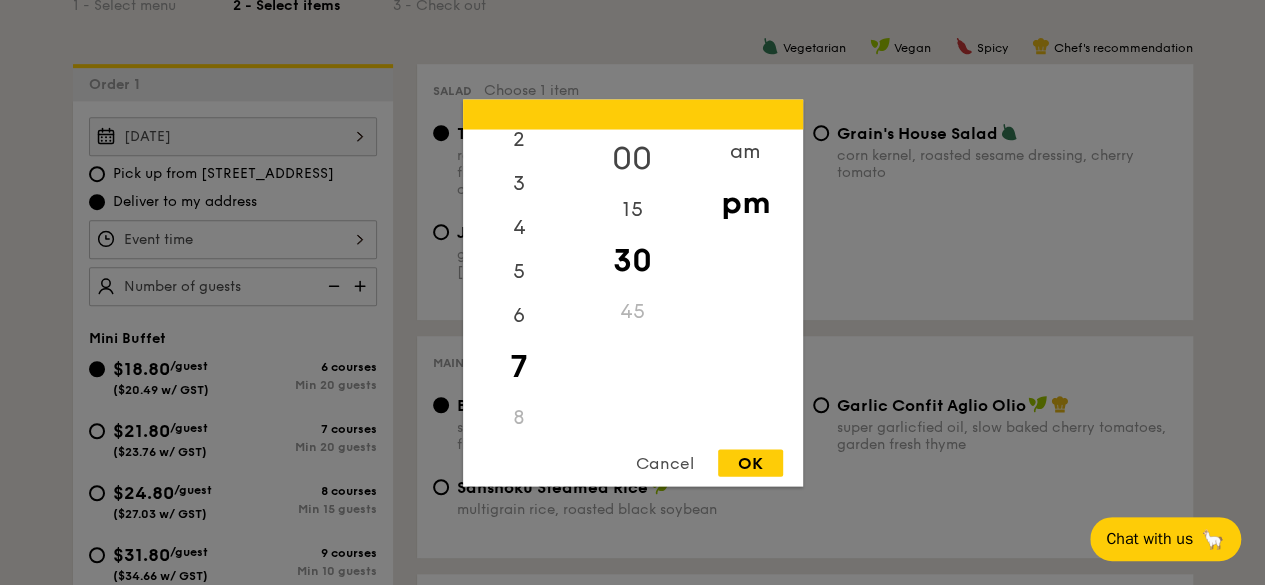 drag, startPoint x: 619, startPoint y: 139, endPoint x: 627, endPoint y: 152, distance: 15.264338 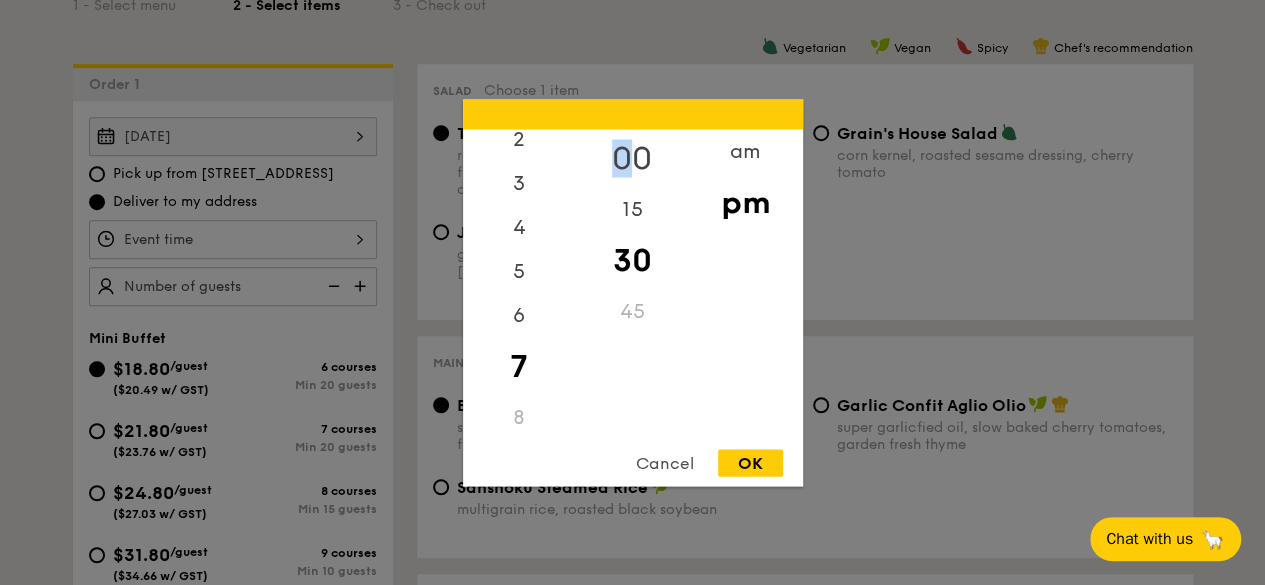 click on "00" at bounding box center (632, 158) 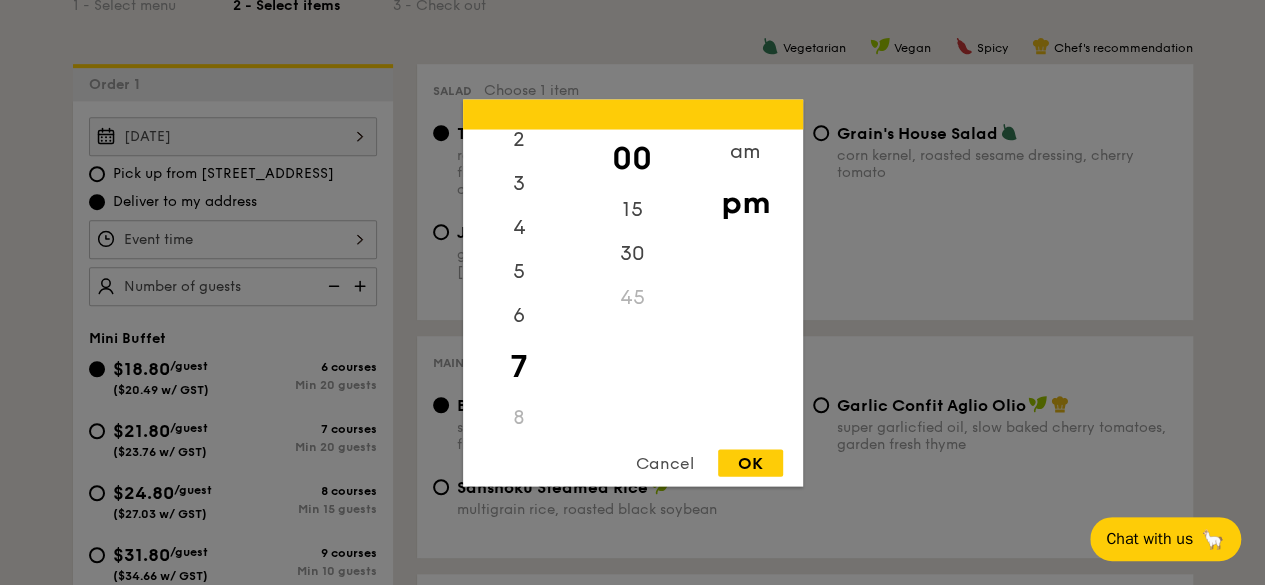 click on "OK" at bounding box center [750, 462] 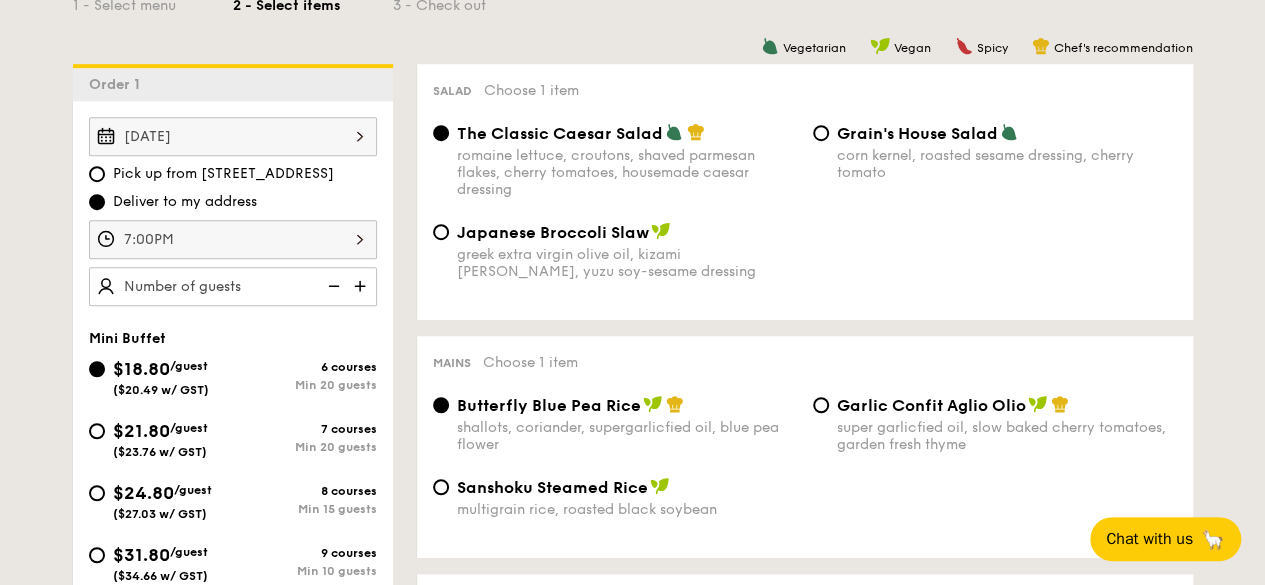 click at bounding box center [362, 286] 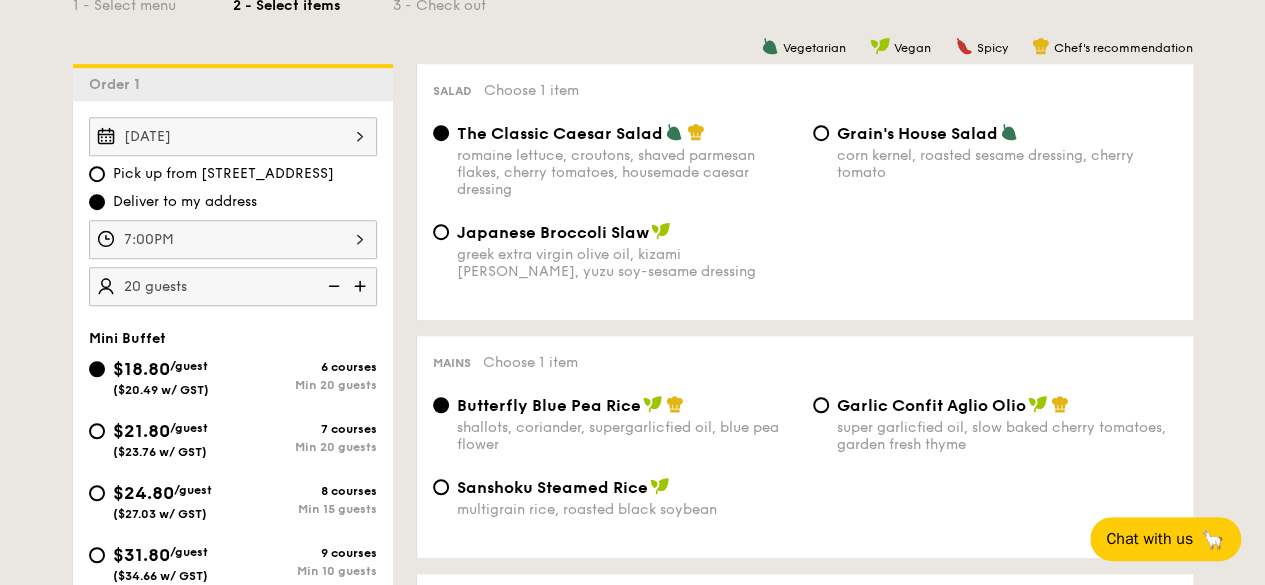click at bounding box center (362, 286) 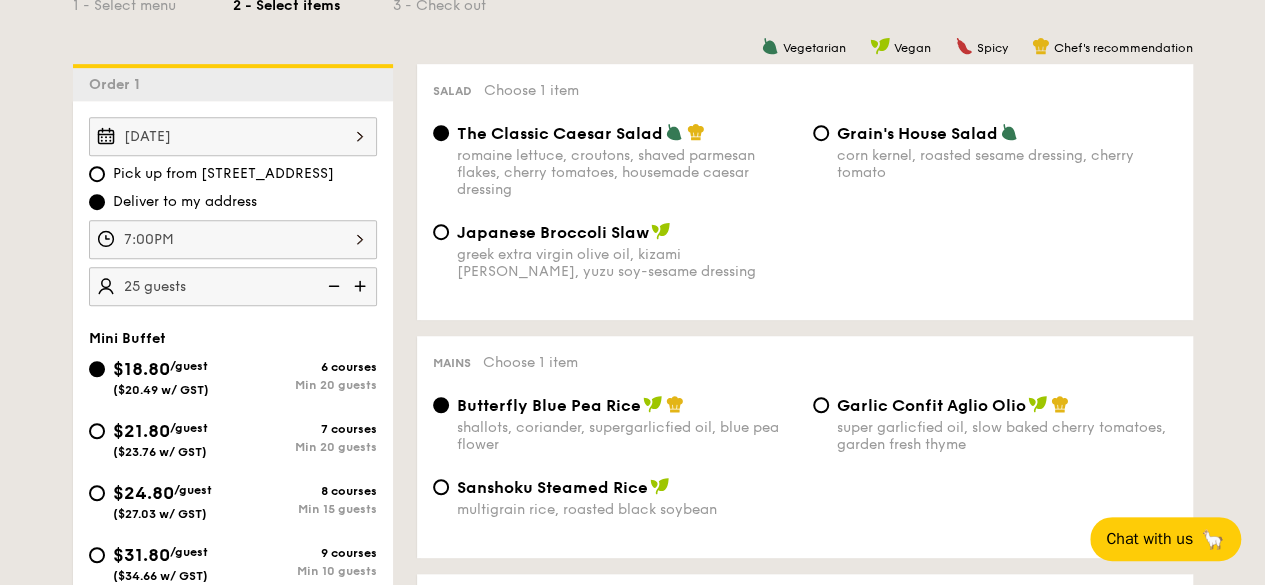 click at bounding box center [332, 286] 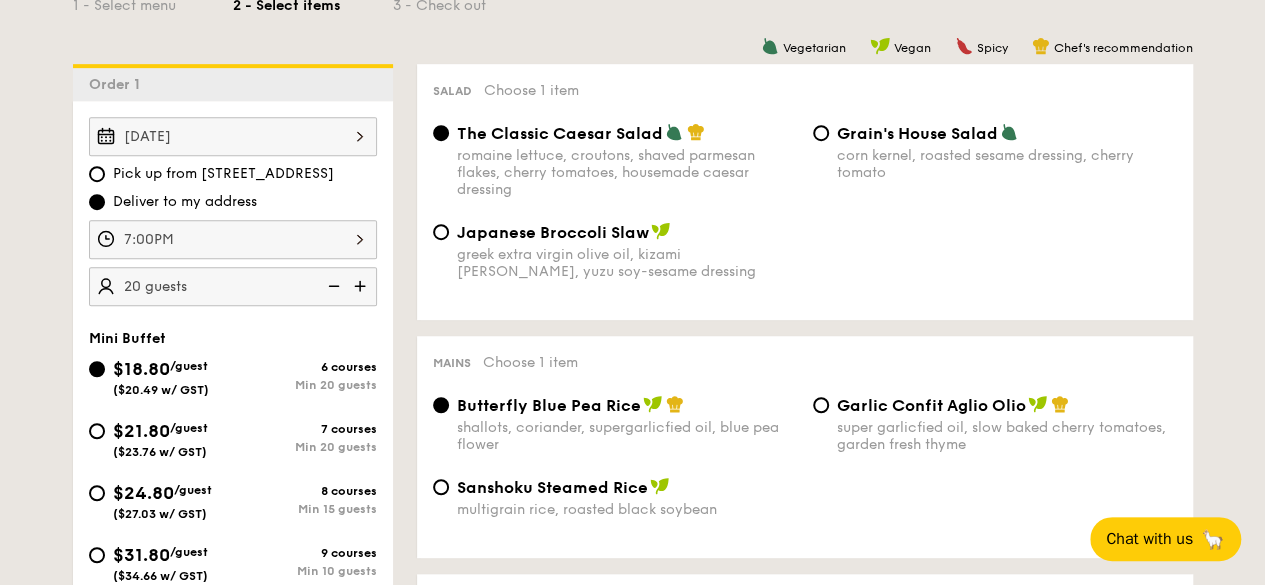 click at bounding box center (332, 286) 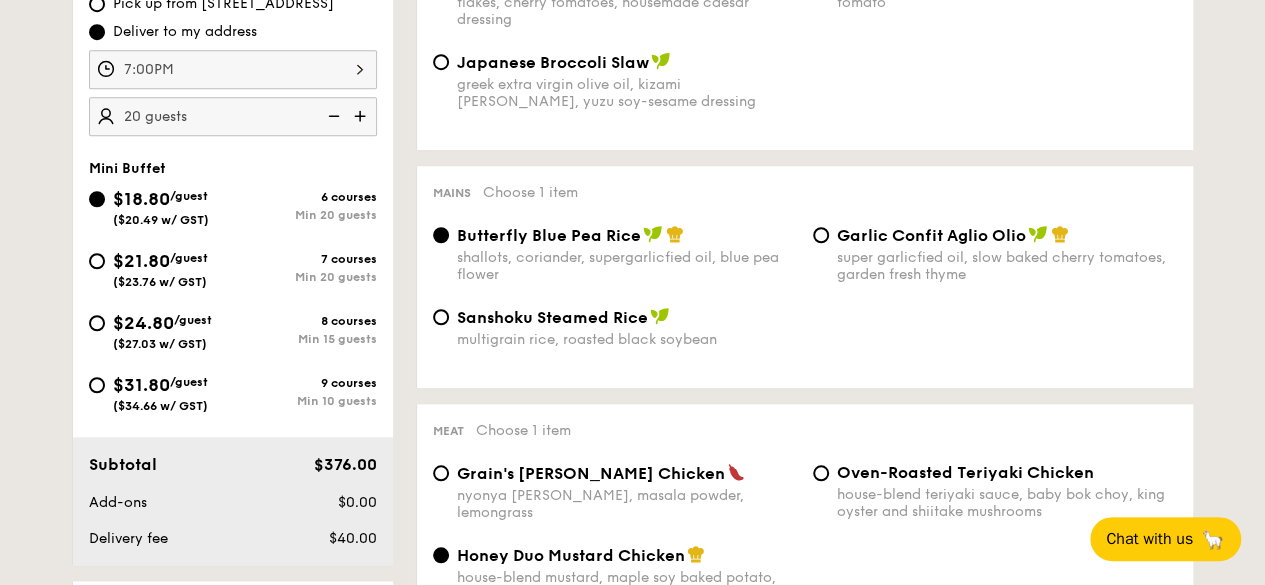 scroll, scrollTop: 700, scrollLeft: 0, axis: vertical 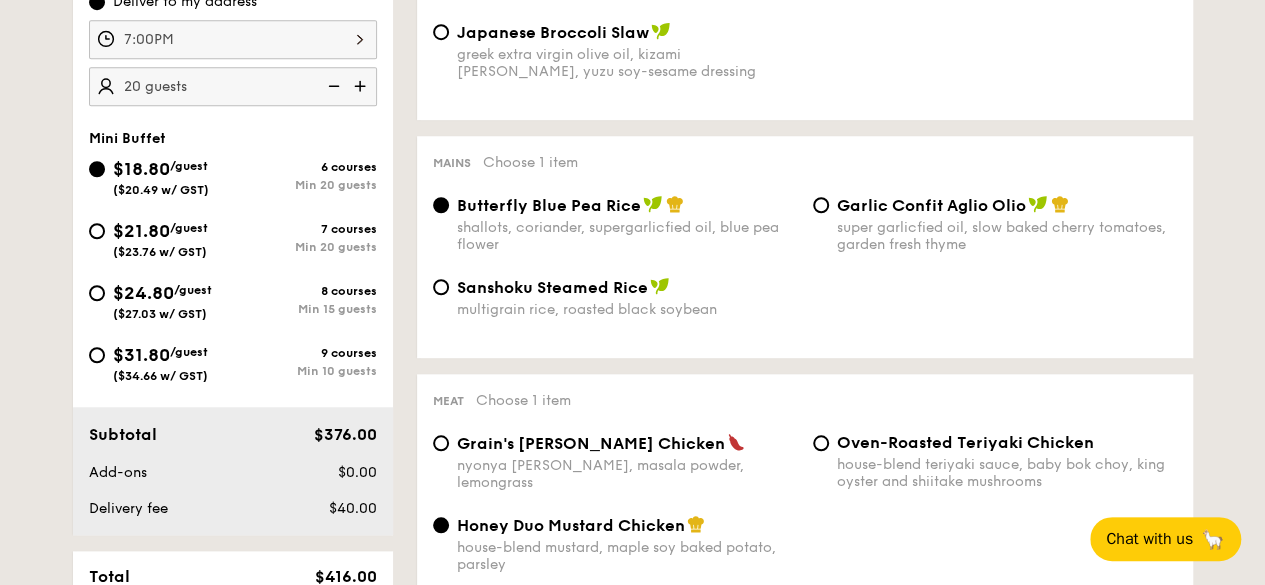 click on "($34.66 w/ GST)" at bounding box center (160, 376) 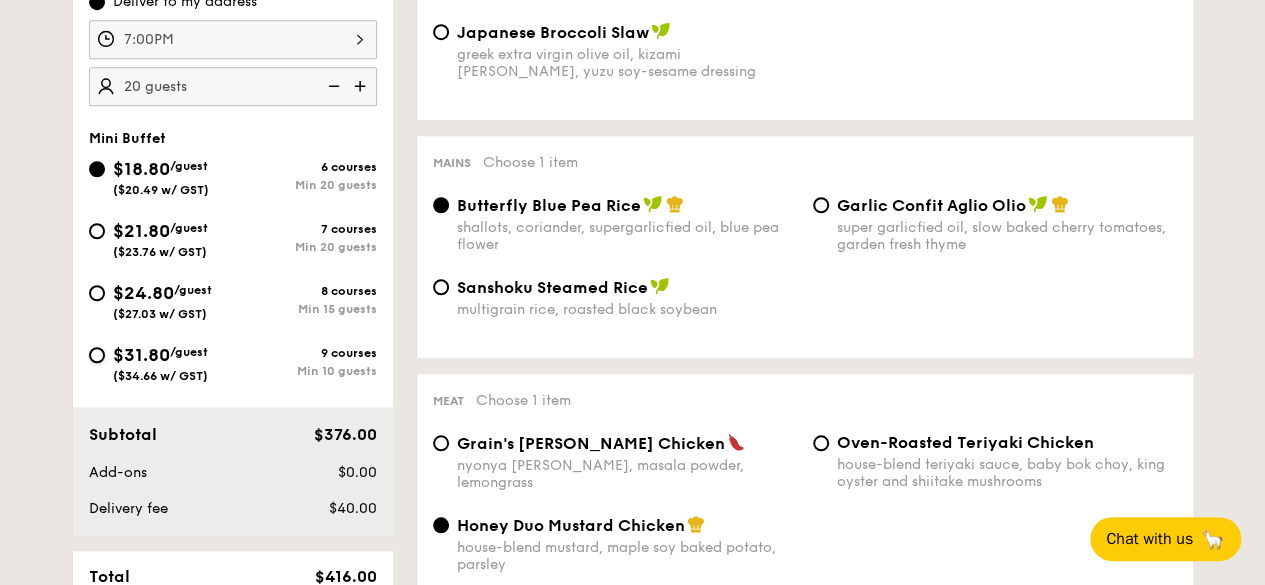 click on "$31.80
/guest
($34.66 w/ GST)
9 courses
Min 10 guests" at bounding box center [97, 355] 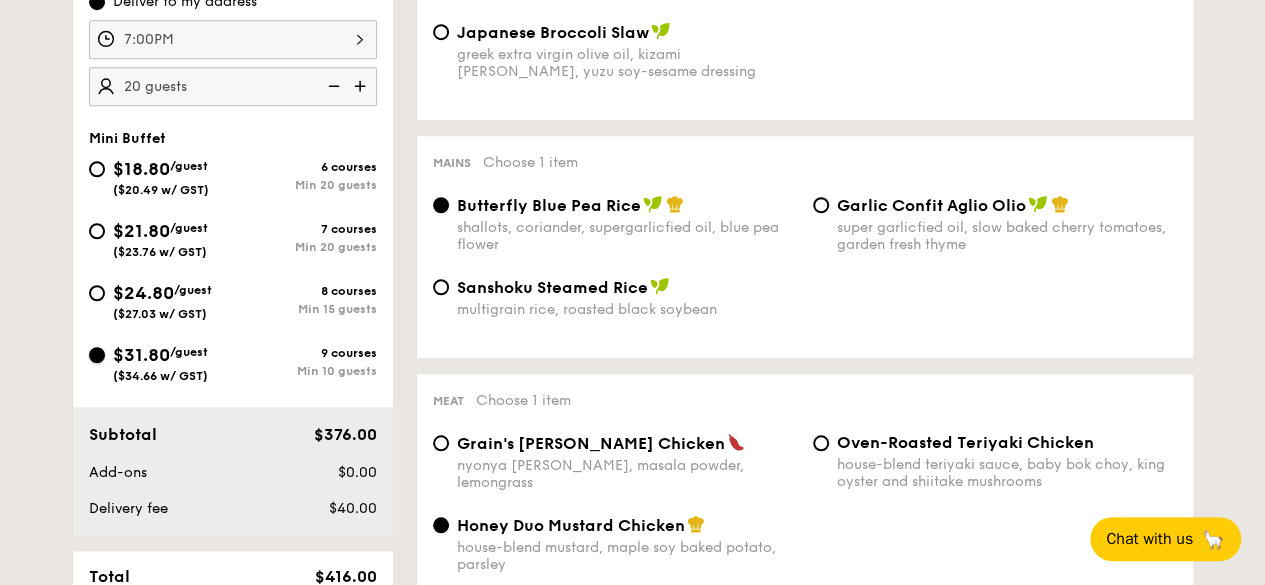 radio on "true" 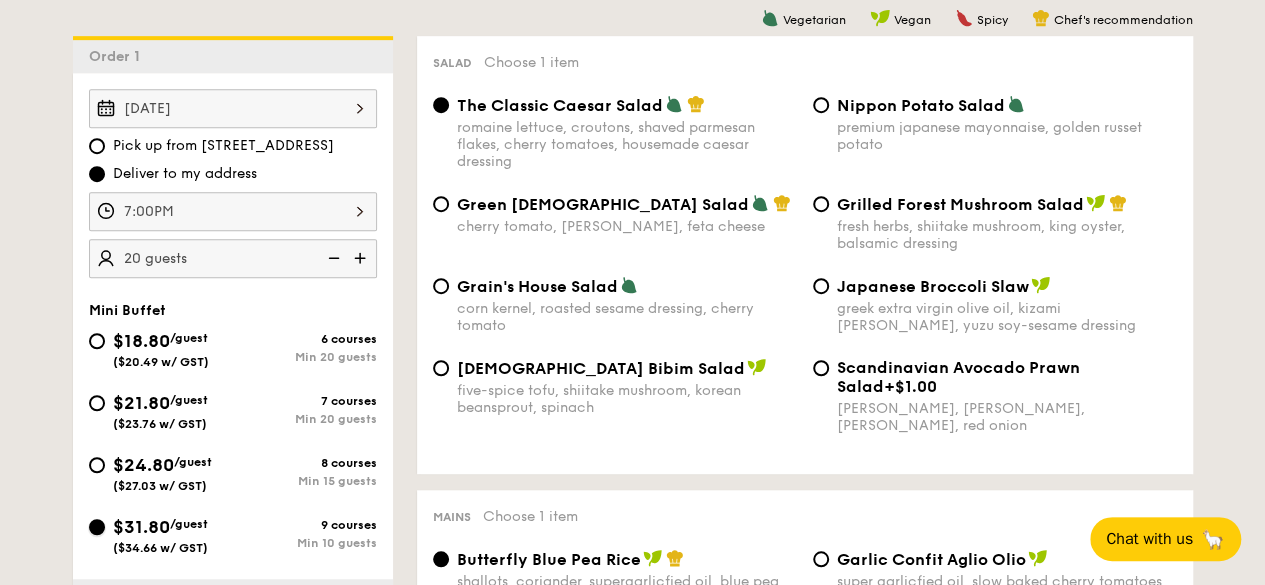scroll, scrollTop: 500, scrollLeft: 0, axis: vertical 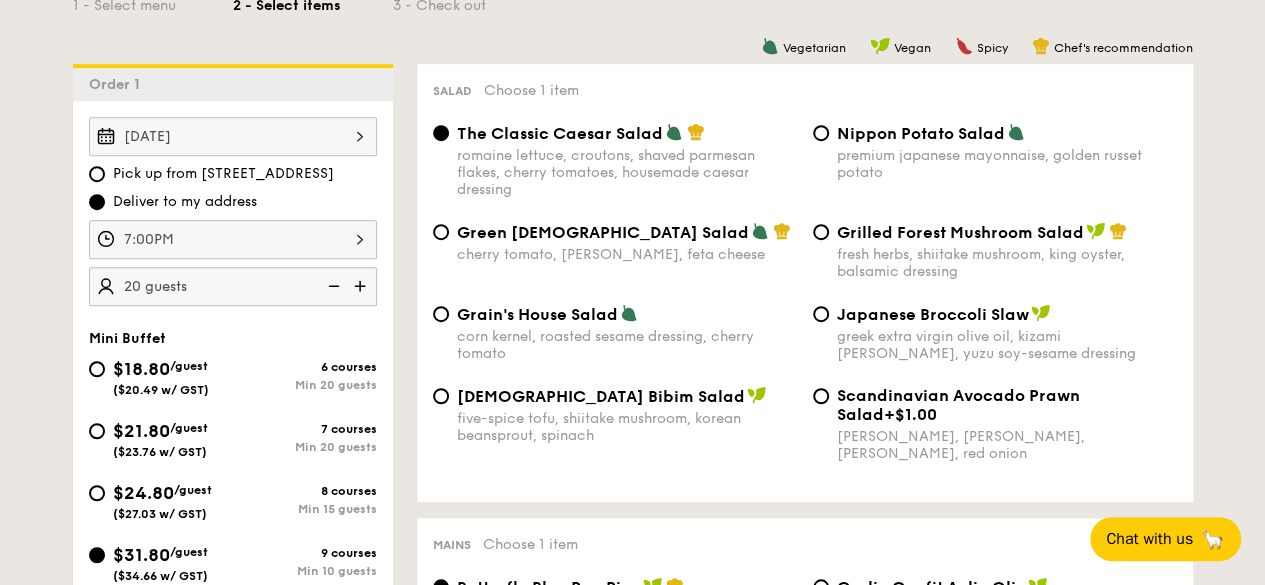 click at bounding box center [332, 286] 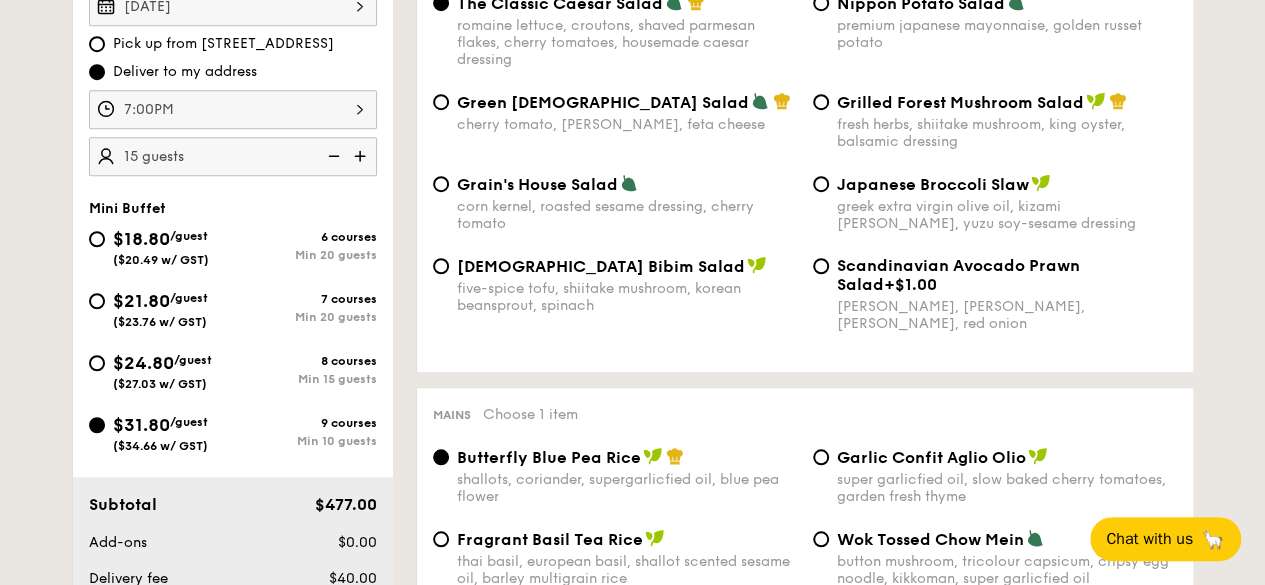 scroll, scrollTop: 600, scrollLeft: 0, axis: vertical 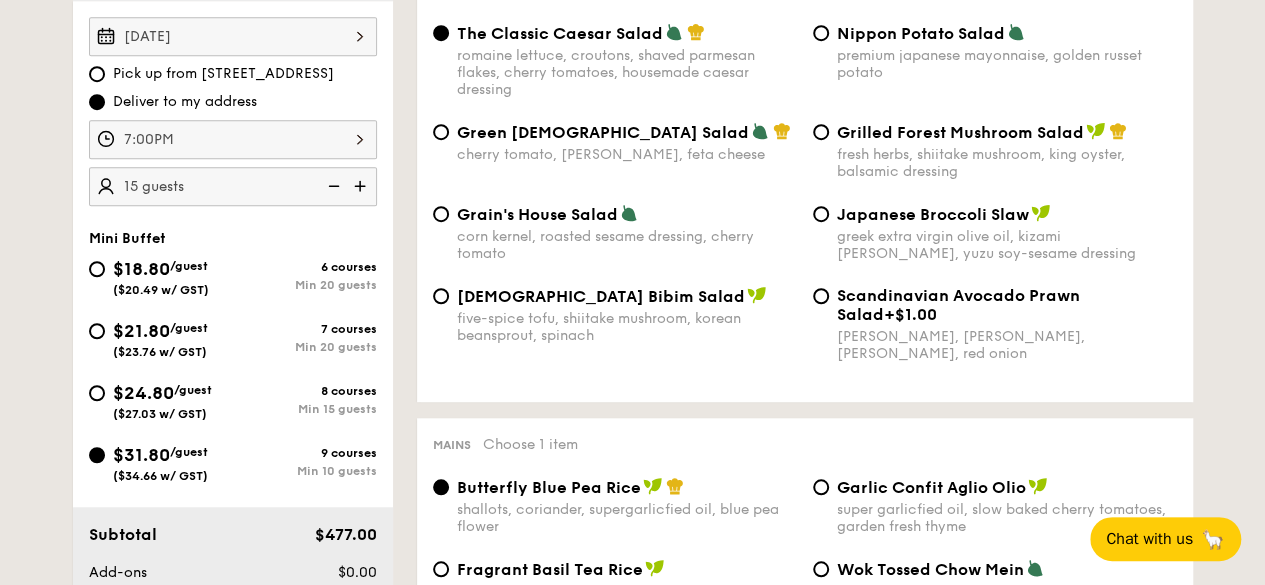 click on "[DEMOGRAPHIC_DATA] Bibim Salad" at bounding box center [627, 296] 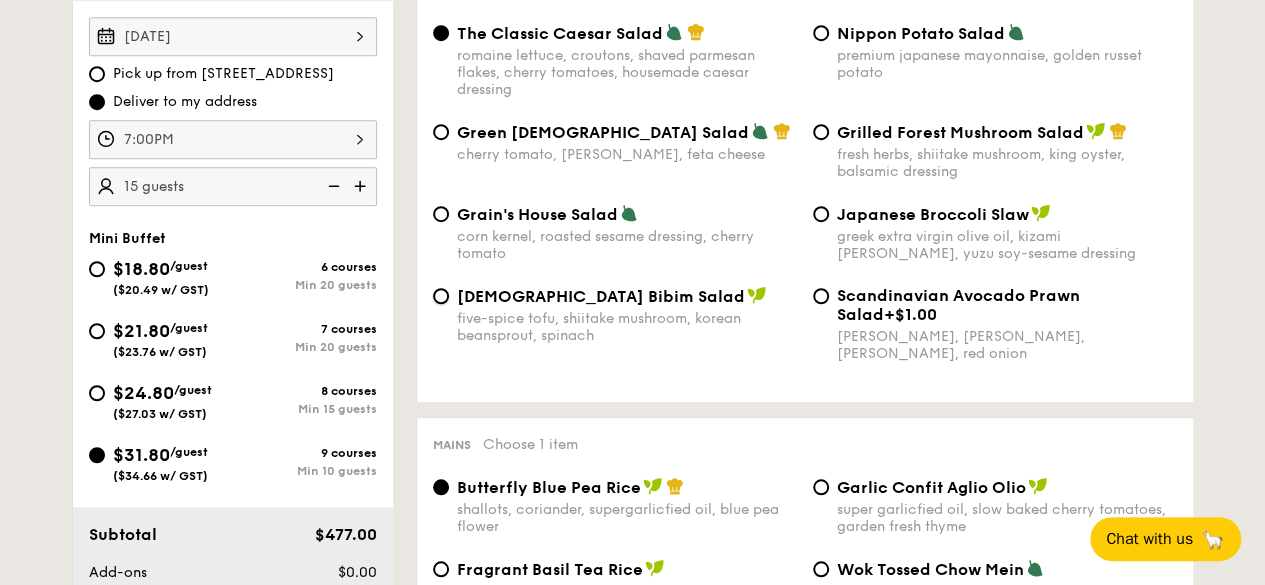 click on "Korean Bibim Salad five-spice tofu, shiitake mushroom, korean beansprout, spinach" at bounding box center (441, 296) 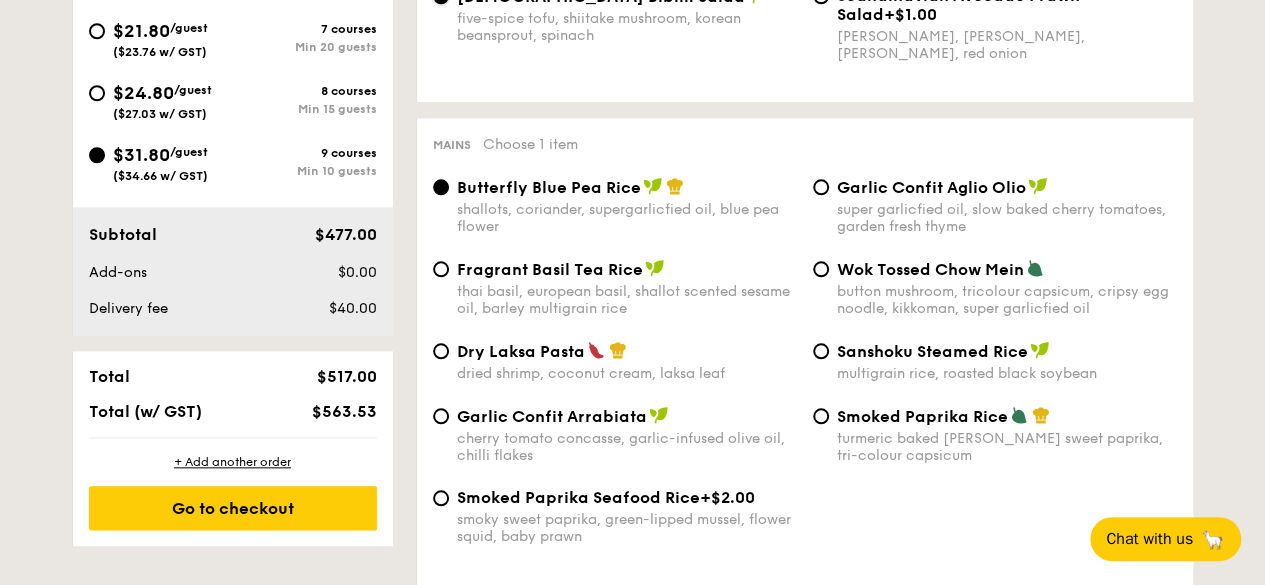 scroll, scrollTop: 1000, scrollLeft: 0, axis: vertical 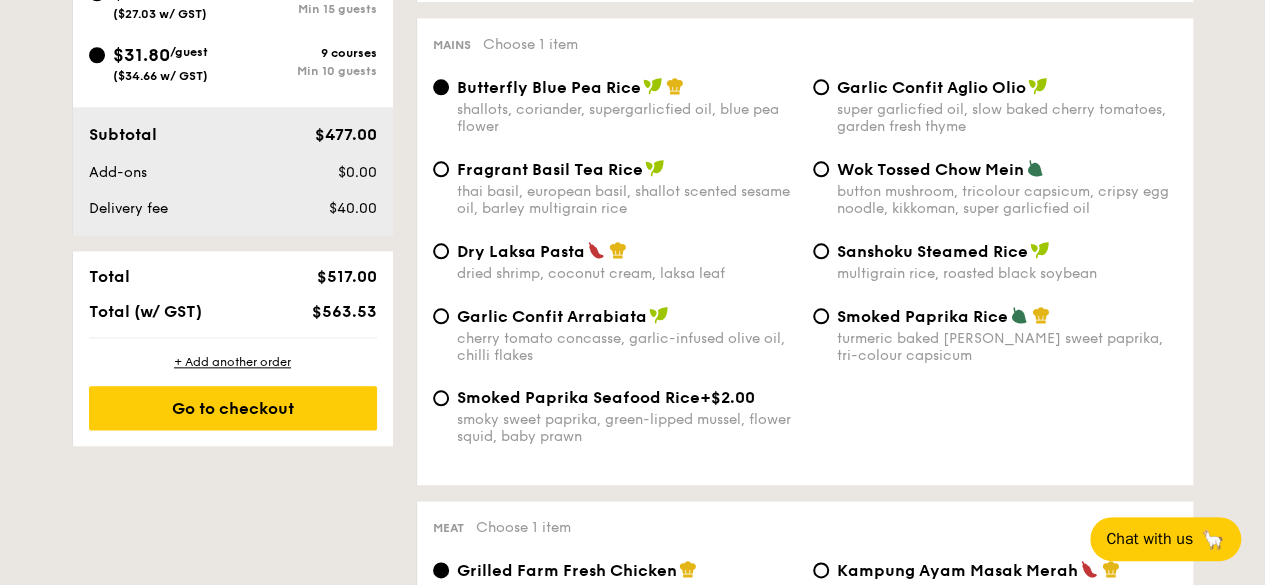 click on "Dry Laksa Pasta" at bounding box center [521, 251] 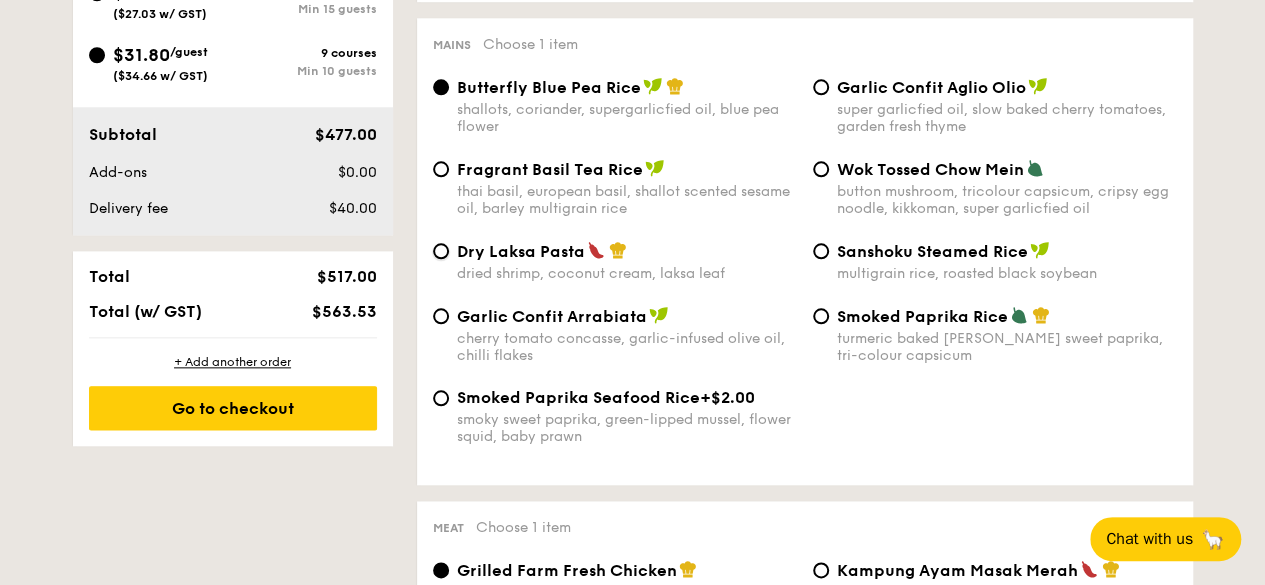click on "Dry Laksa Pasta dried shrimp, coconut cream, laksa leaf" at bounding box center (441, 251) 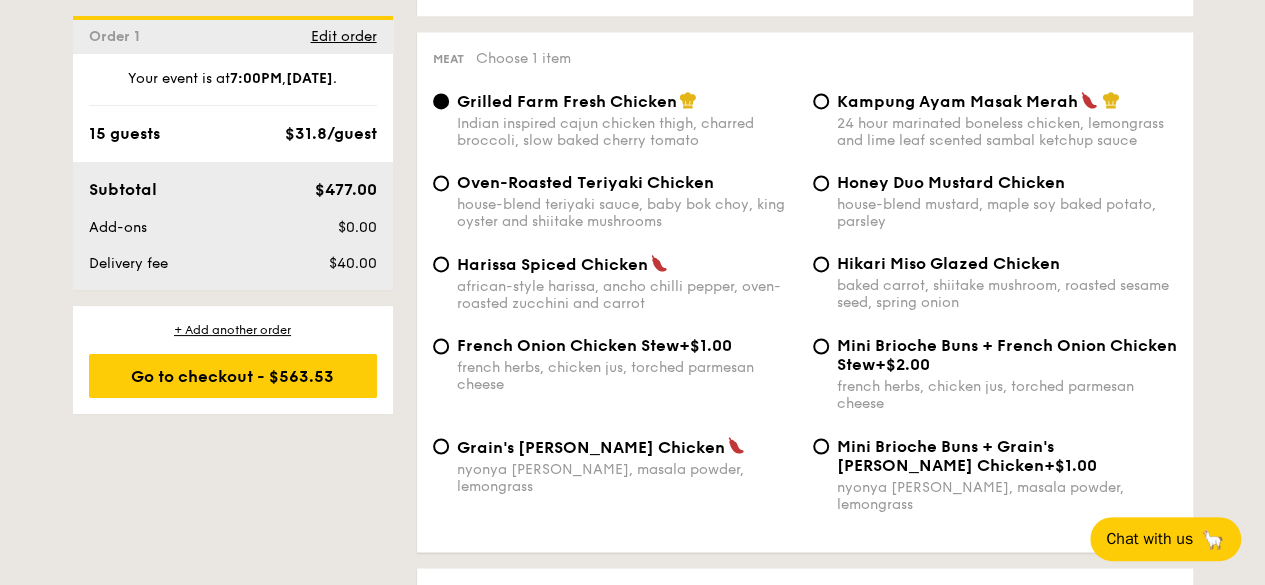 scroll, scrollTop: 1500, scrollLeft: 0, axis: vertical 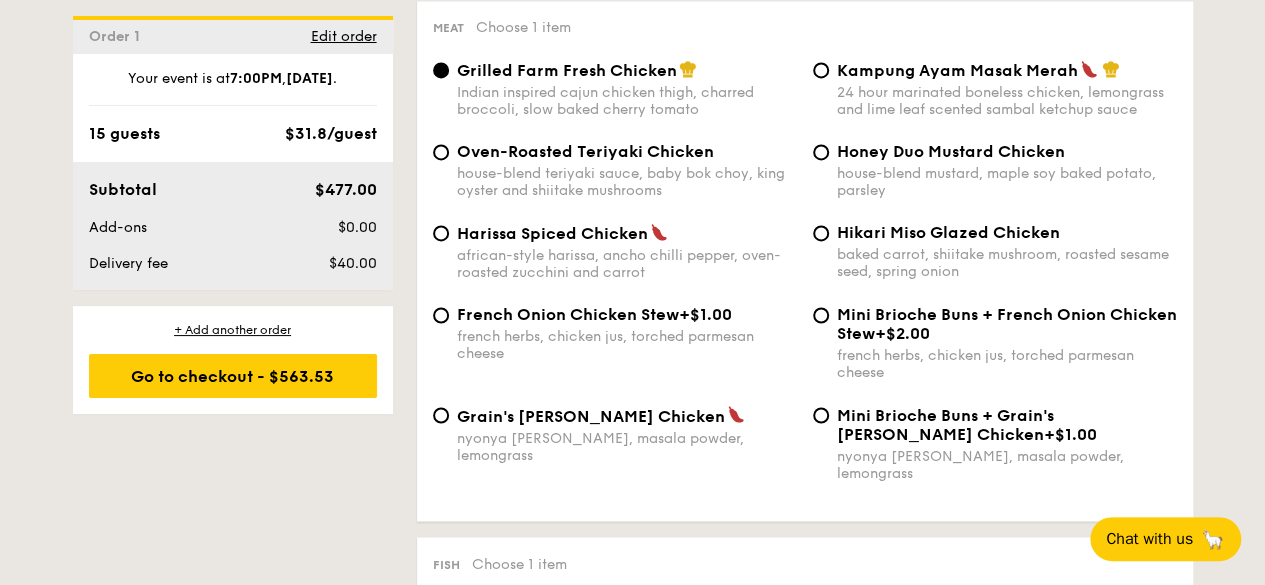 click on "Kampung Ayam Masak Merah" at bounding box center (957, 70) 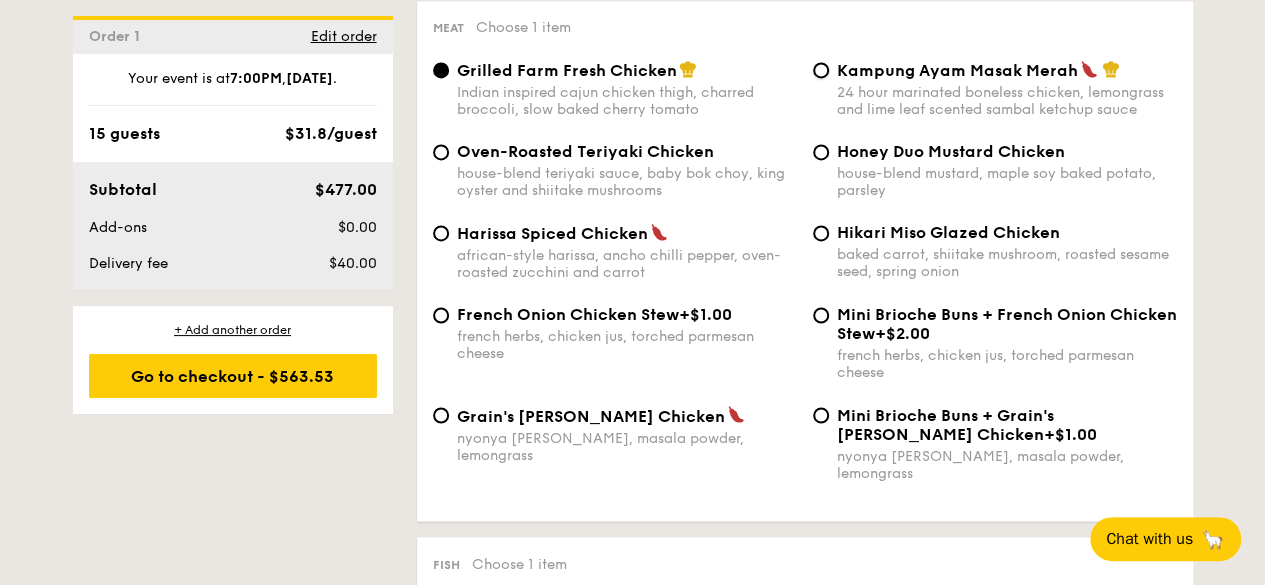 click on "Kampung Ayam Masak Merah 24 hour marinated boneless chicken, lemongrass and lime leaf scented sambal ketchup sauce" at bounding box center [821, 70] 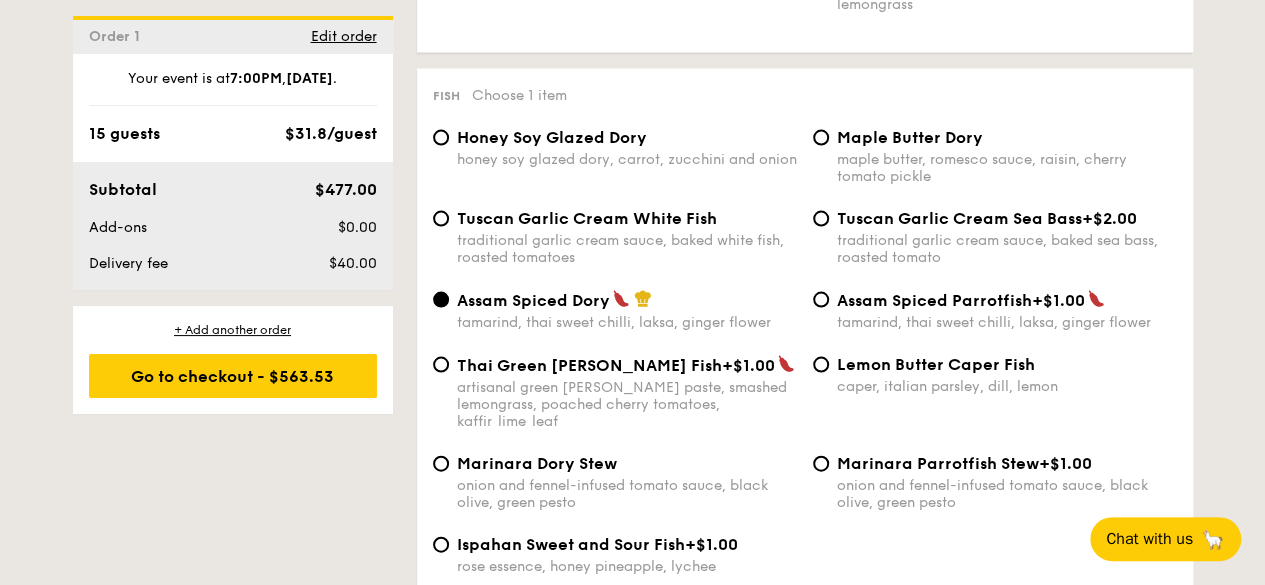 scroll, scrollTop: 2000, scrollLeft: 0, axis: vertical 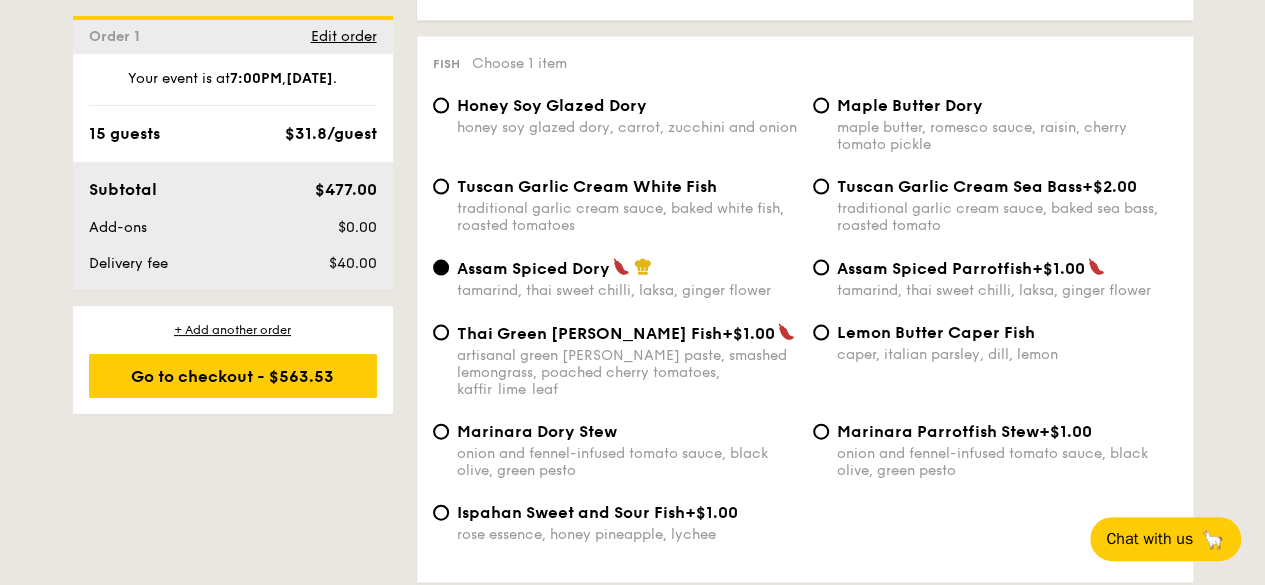 click on "Maple Butter Dory" at bounding box center [910, 105] 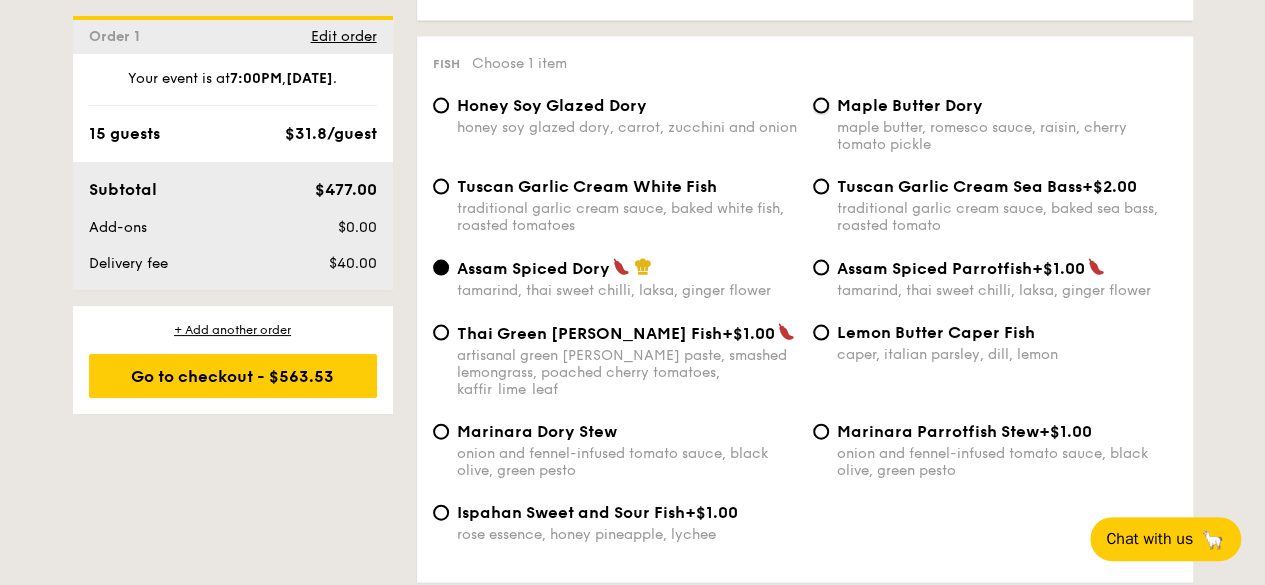 click on "Maple Butter Dory maple butter, romesco sauce, raisin, cherry tomato pickle" at bounding box center (821, 106) 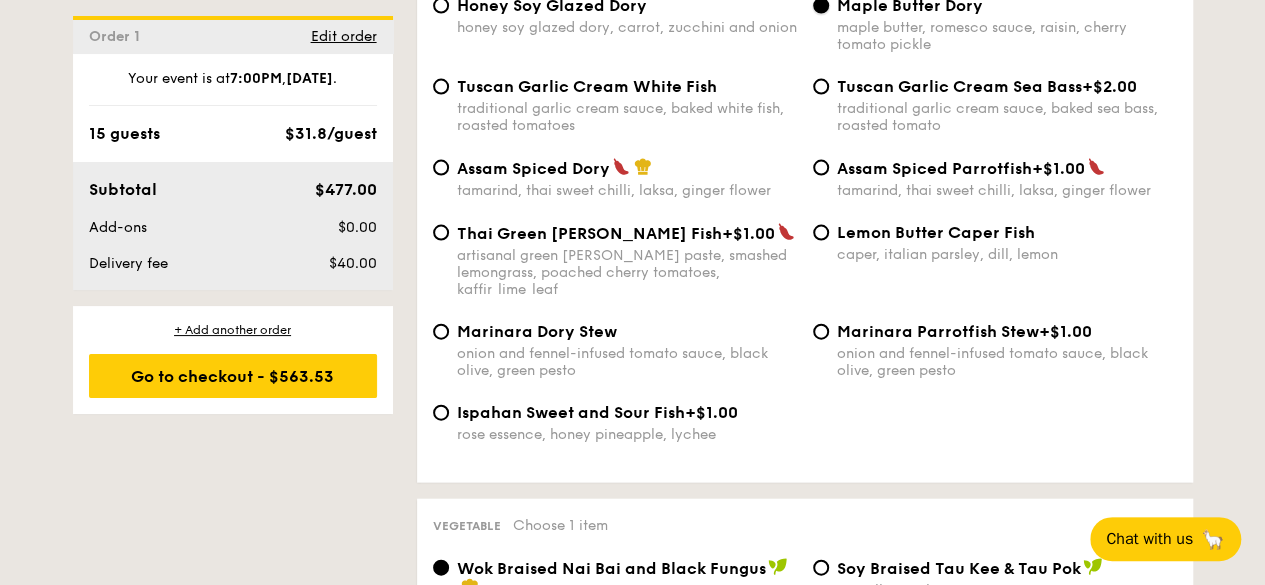 scroll, scrollTop: 1900, scrollLeft: 0, axis: vertical 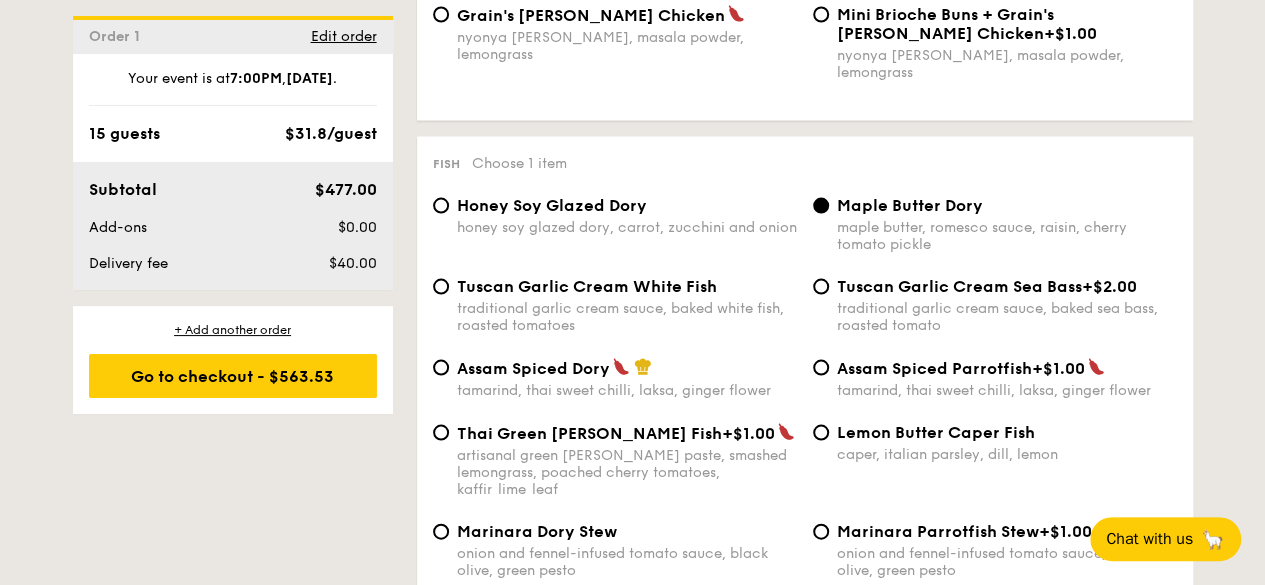 click on "Honey Soy Glazed Dory" at bounding box center [552, 205] 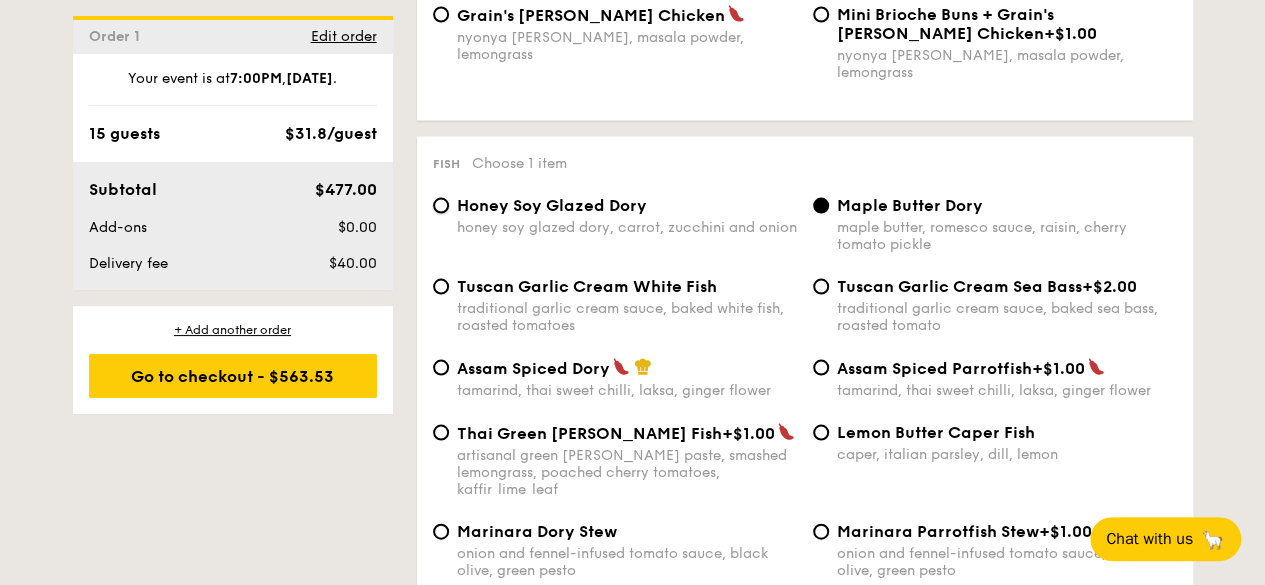 click on "Honey Soy Glazed Dory honey soy glazed dory, carrot, zucchini and onion" at bounding box center (441, 206) 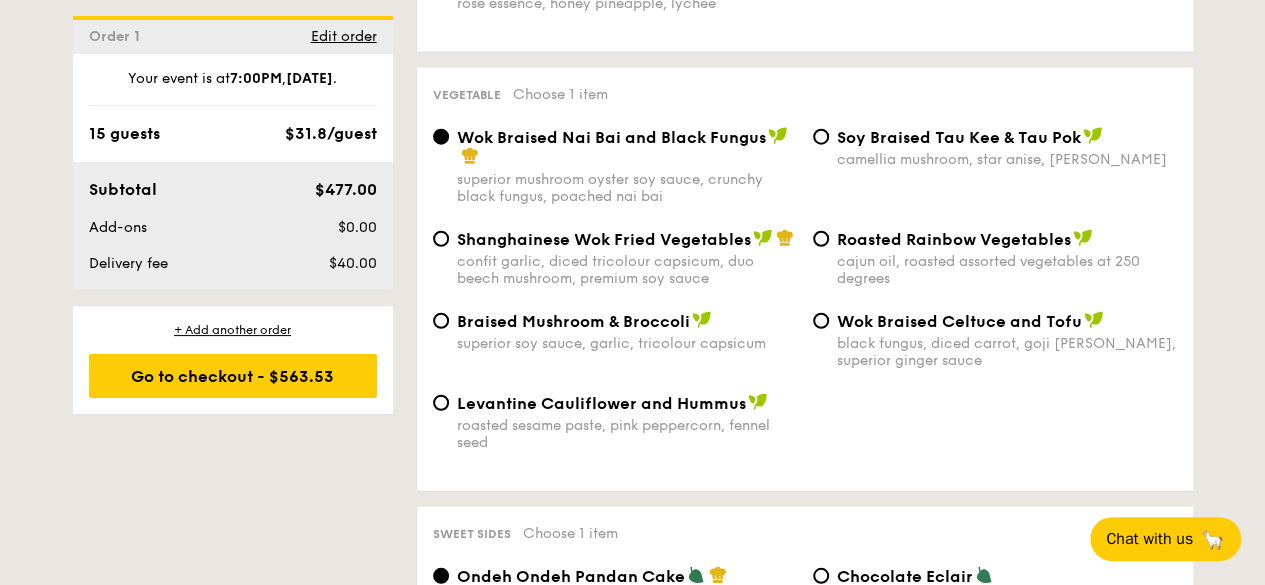 scroll, scrollTop: 2500, scrollLeft: 0, axis: vertical 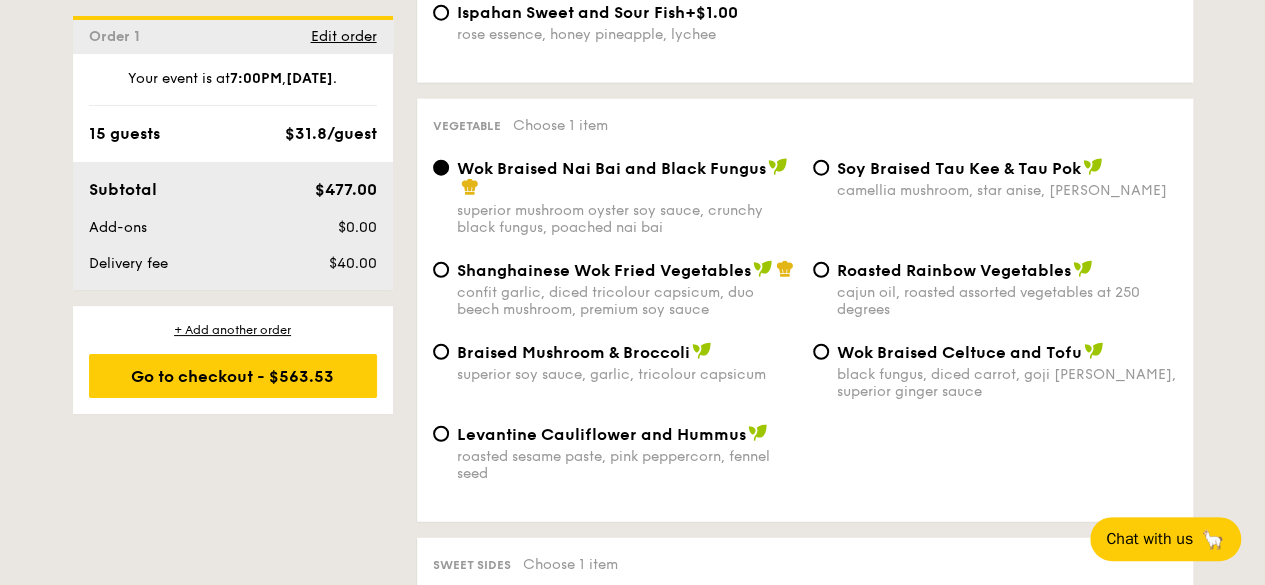 click on "Shanghainese Wok Fried Vegetables" at bounding box center [604, 270] 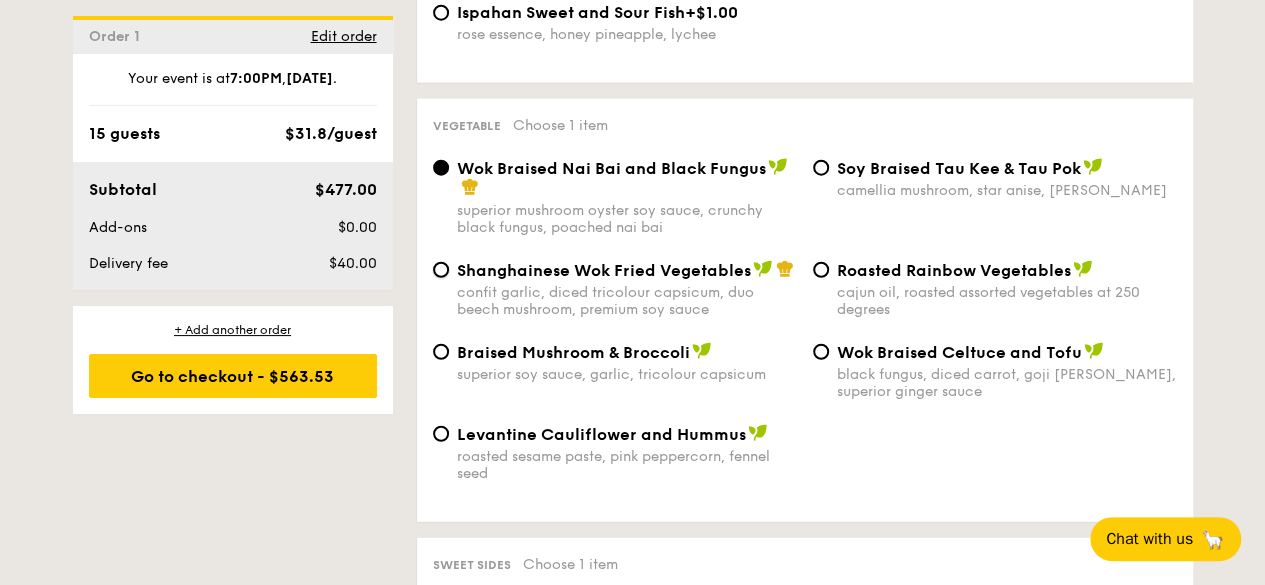 click on "Shanghainese Wok Fried Vegetables confit garlic, diced tricolour capsicum, duo beech mushroom, premium soy sauce" at bounding box center (441, 270) 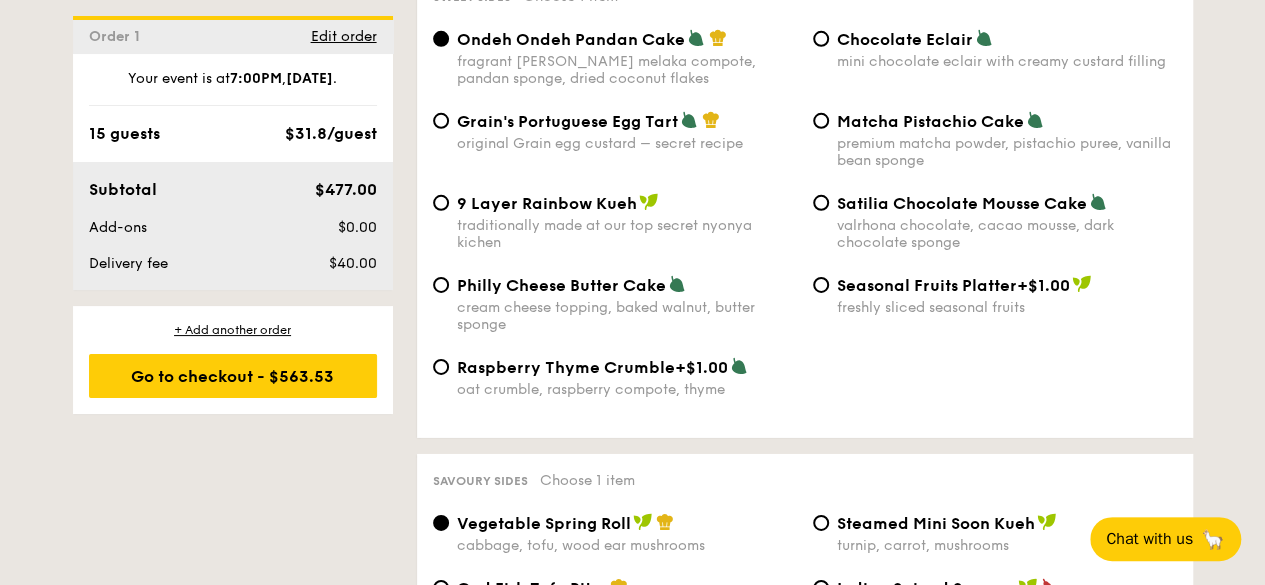 scroll, scrollTop: 3100, scrollLeft: 0, axis: vertical 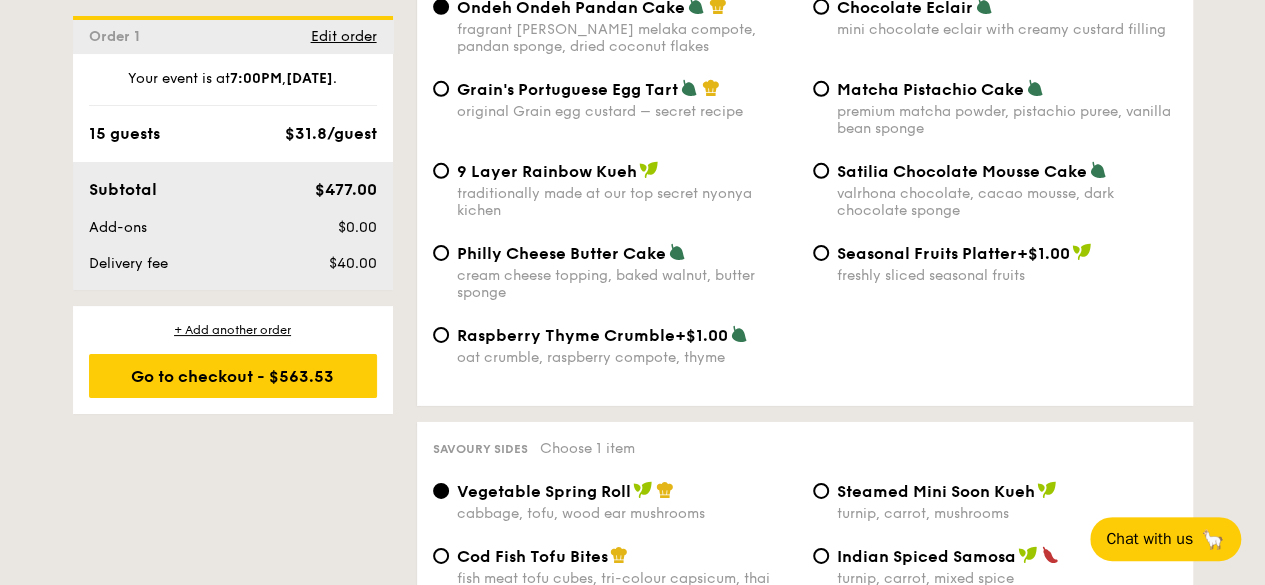click on "Satilia Chocolate Mousse Cake valrhona chocolate, cacao mousse, dark chocolate sponge" at bounding box center [995, 190] 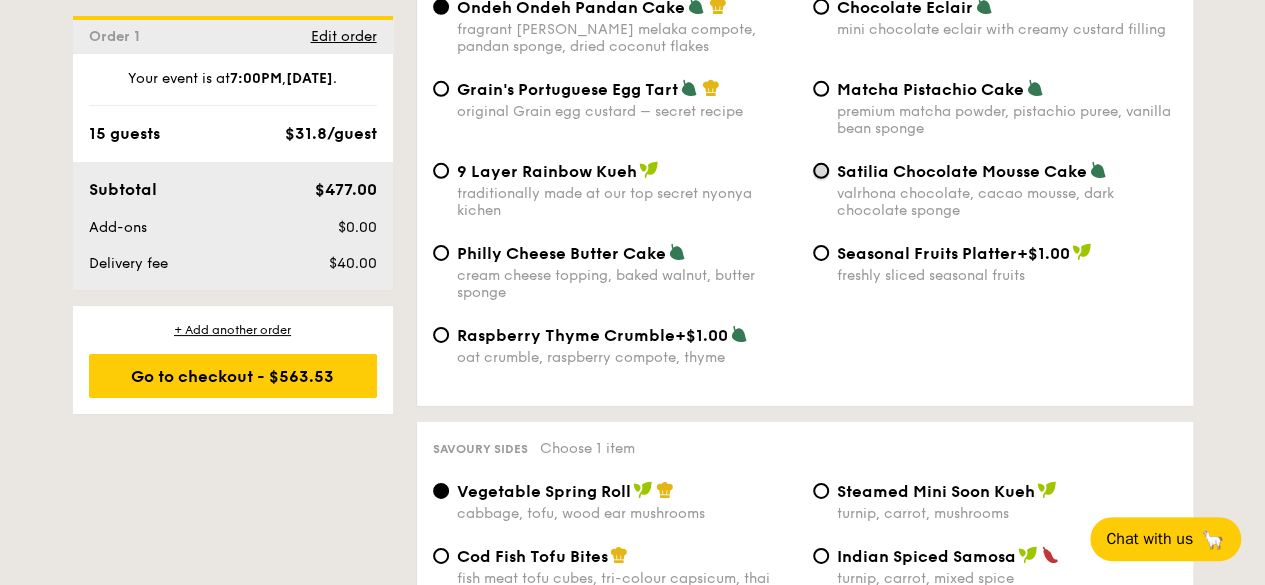 click on "Satilia Chocolate Mousse Cake valrhona chocolate, cacao mousse, dark chocolate sponge" at bounding box center (821, 171) 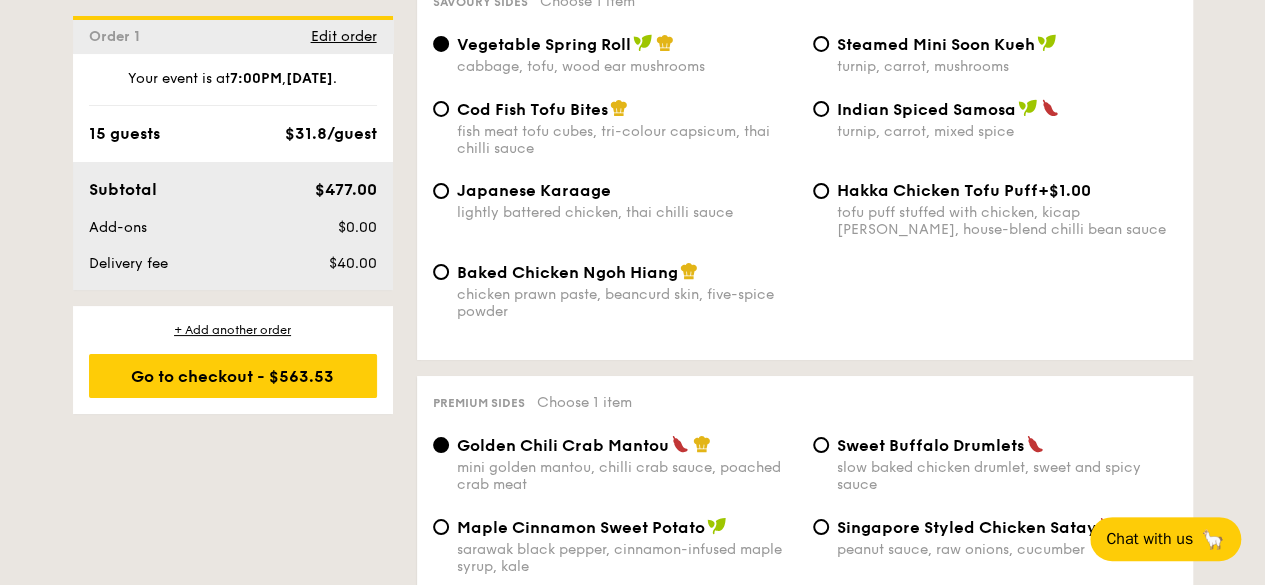 scroll, scrollTop: 3500, scrollLeft: 0, axis: vertical 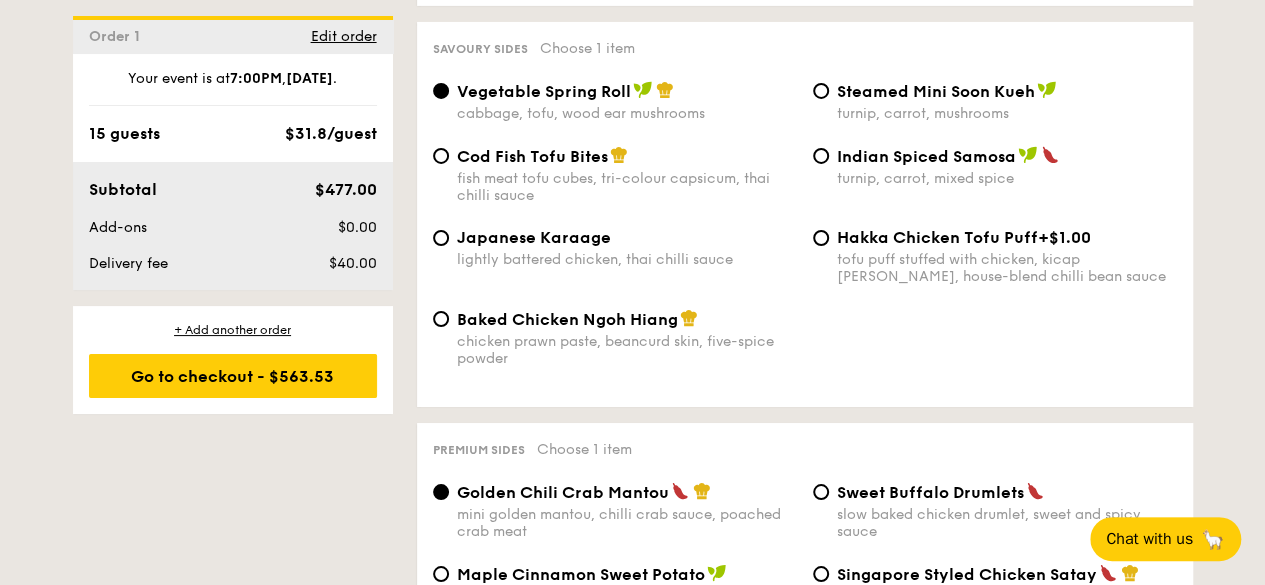 click on "Cod Fish Tofu Bites" at bounding box center (532, 156) 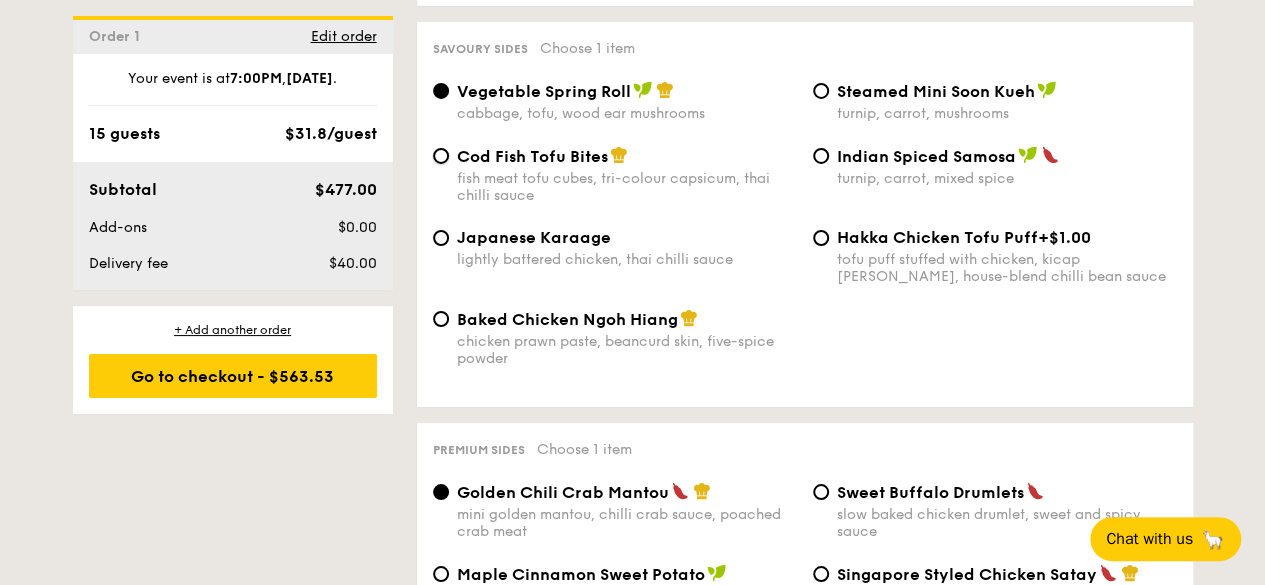 click on "Cod Fish Tofu Bites fish meat tofu cubes, tri-colour capsicum, thai chilli sauce" at bounding box center [441, 156] 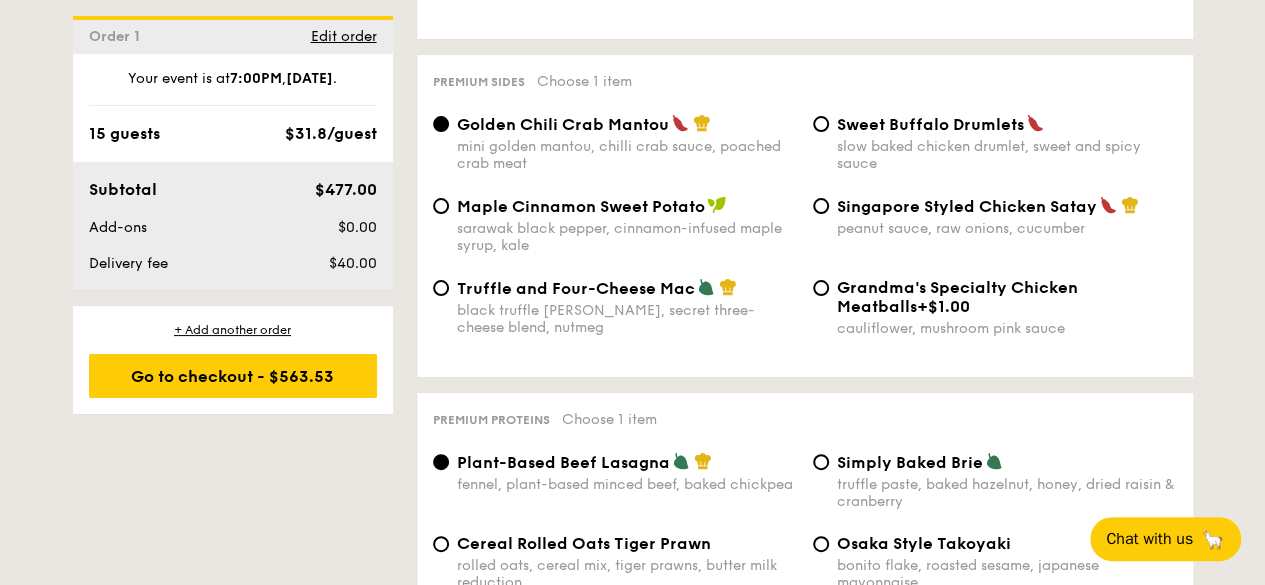 scroll, scrollTop: 3900, scrollLeft: 0, axis: vertical 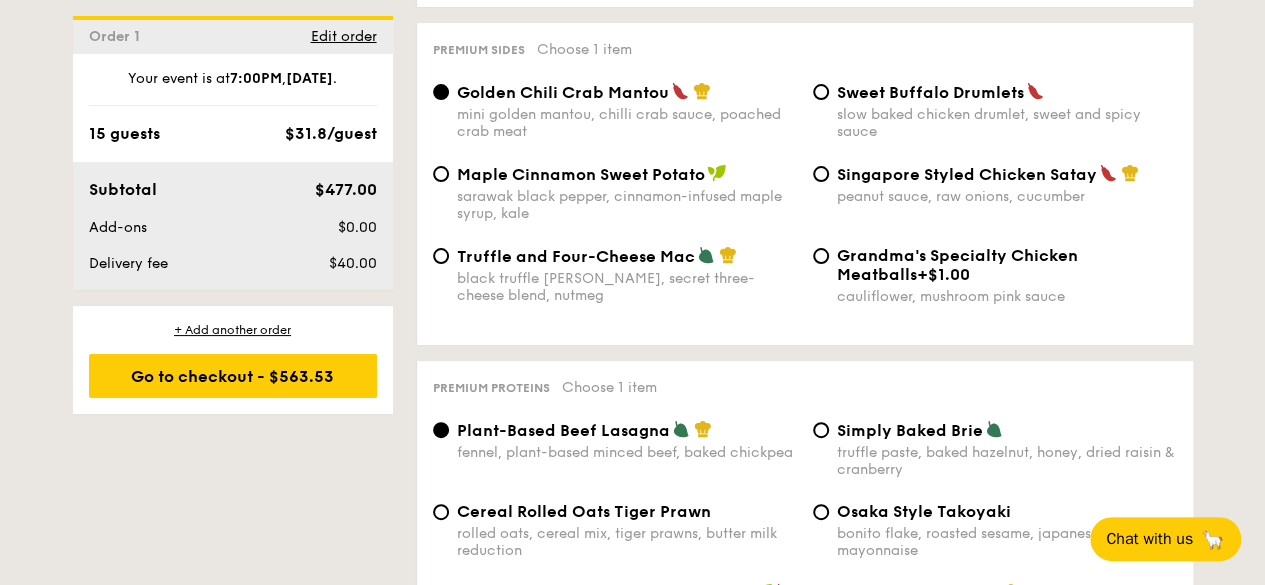 click on "Maple Cinnamon Sweet Potato sarawak black pepper, cinnamon-infused maple syrup, kale Singapore Styled Chicken Satay peanut sauce, raw onions, cucumber" at bounding box center [805, 205] 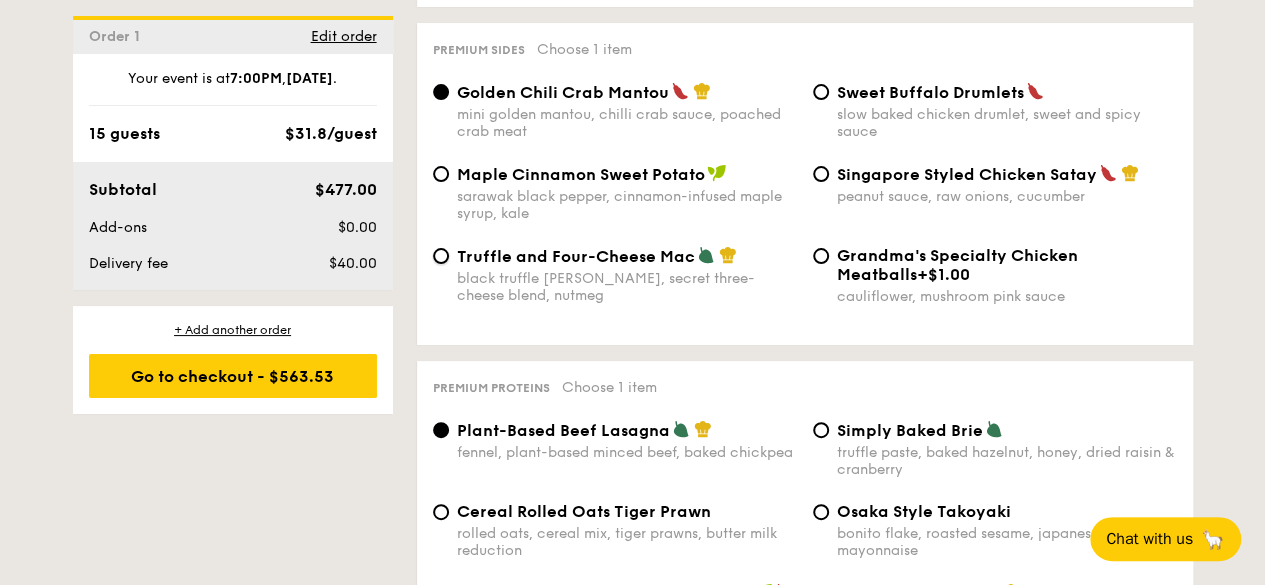 click on "Truffle and Four-Cheese Mac black truffle [PERSON_NAME], secret three-cheese blend, nutmeg" at bounding box center [441, 256] 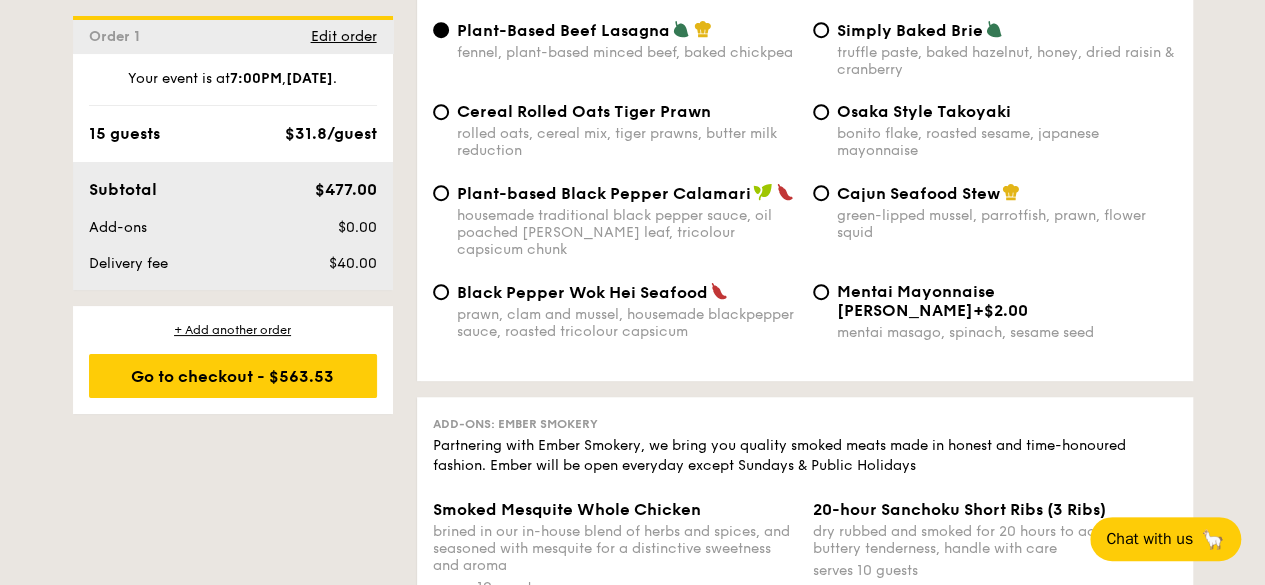 scroll, scrollTop: 4200, scrollLeft: 0, axis: vertical 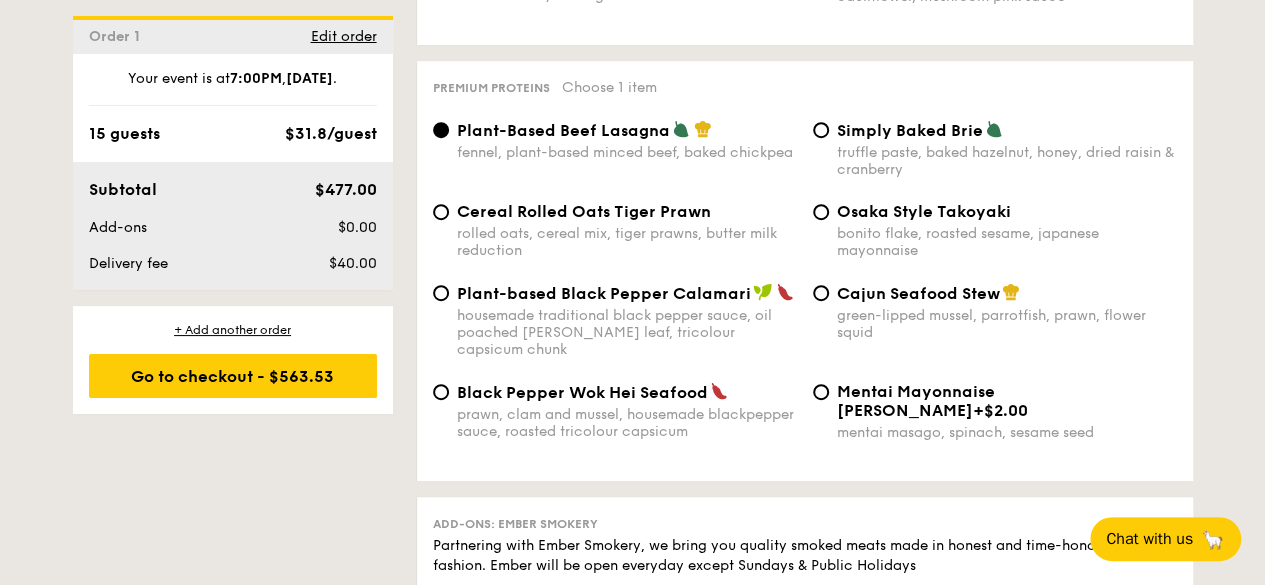 click on "Plant-based Black Pepper Calamari housemade traditional black pepper sauce, oil poached [PERSON_NAME] leaf, tricolour capsicum chunk" at bounding box center (627, 320) 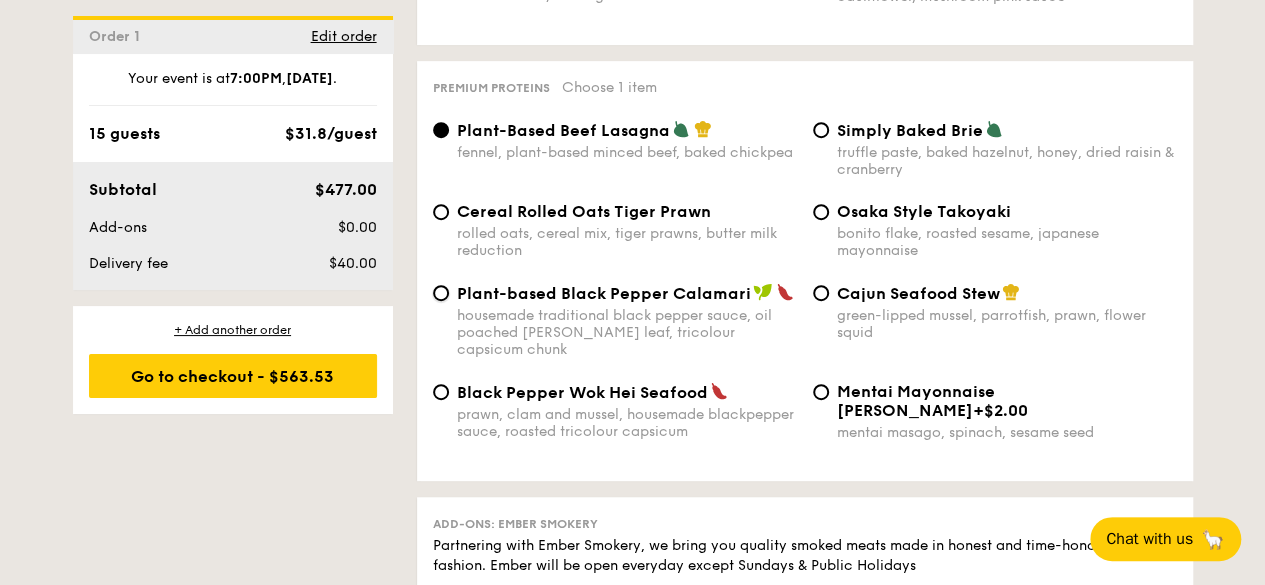 click on "Plant-based Black Pepper Calamari housemade traditional black pepper sauce, oil poached [PERSON_NAME] leaf, tricolour capsicum chunk" at bounding box center (441, 293) 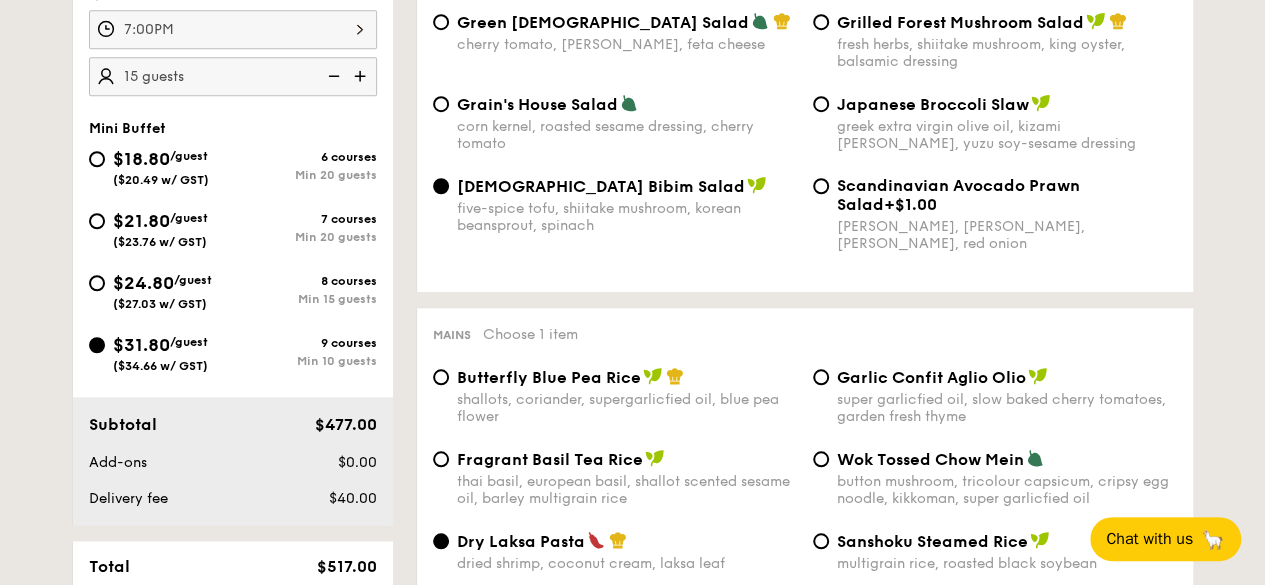 scroll, scrollTop: 800, scrollLeft: 0, axis: vertical 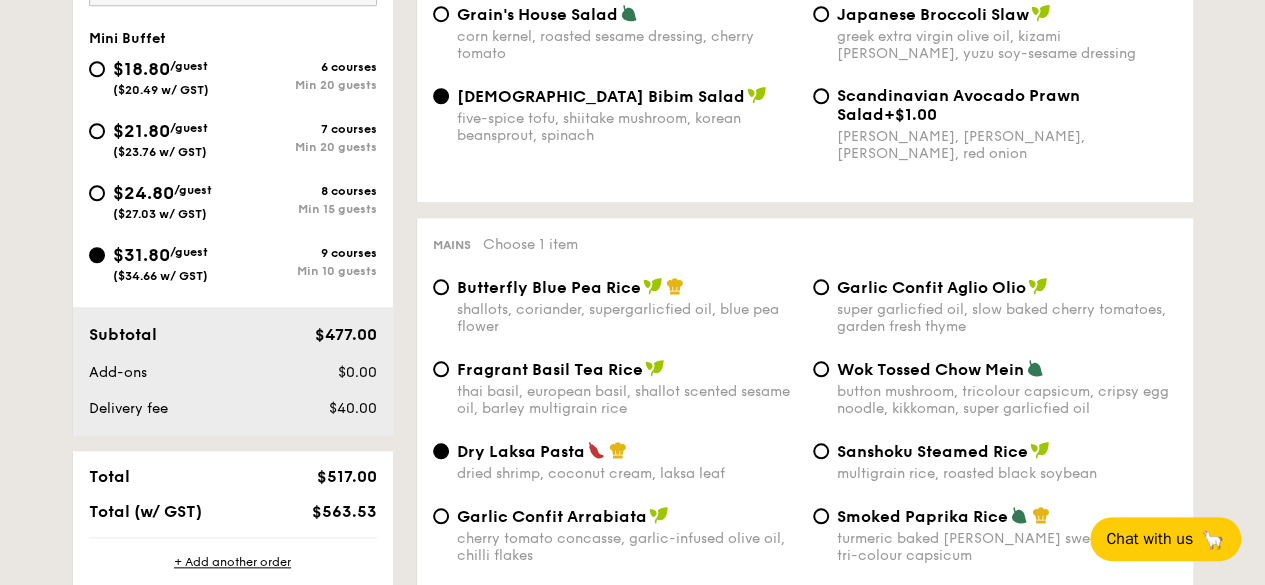 click on "$24.80
/guest
($27.03 w/ GST)" at bounding box center [161, 200] 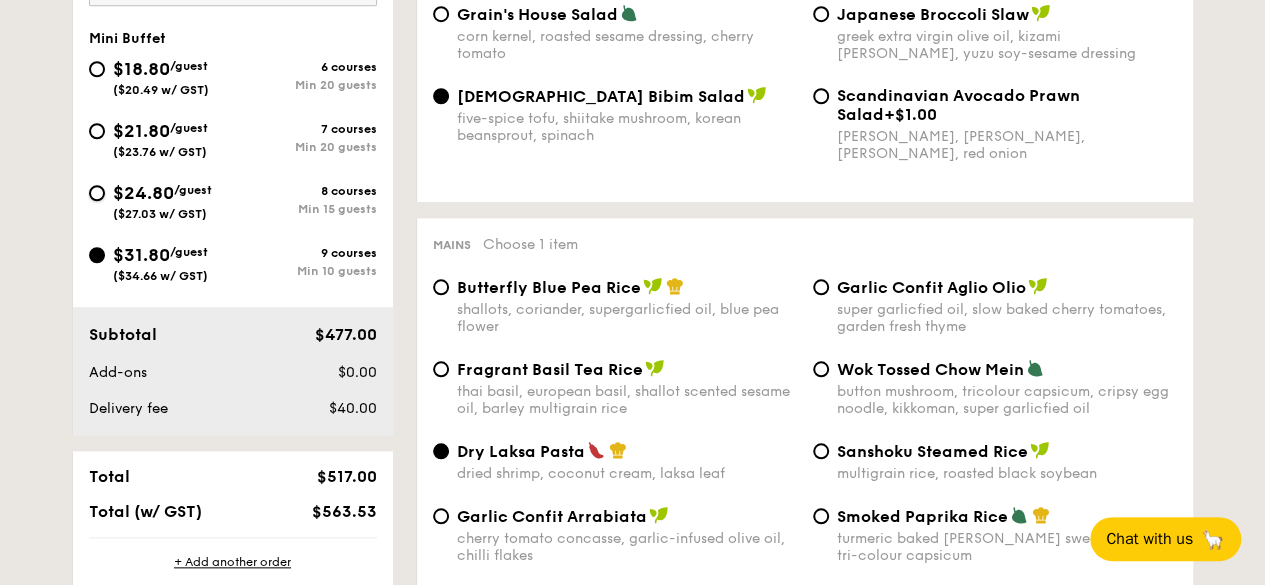 click on "$24.80
/guest
($27.03 w/ GST)
8 courses
Min 15 guests" at bounding box center (97, 193) 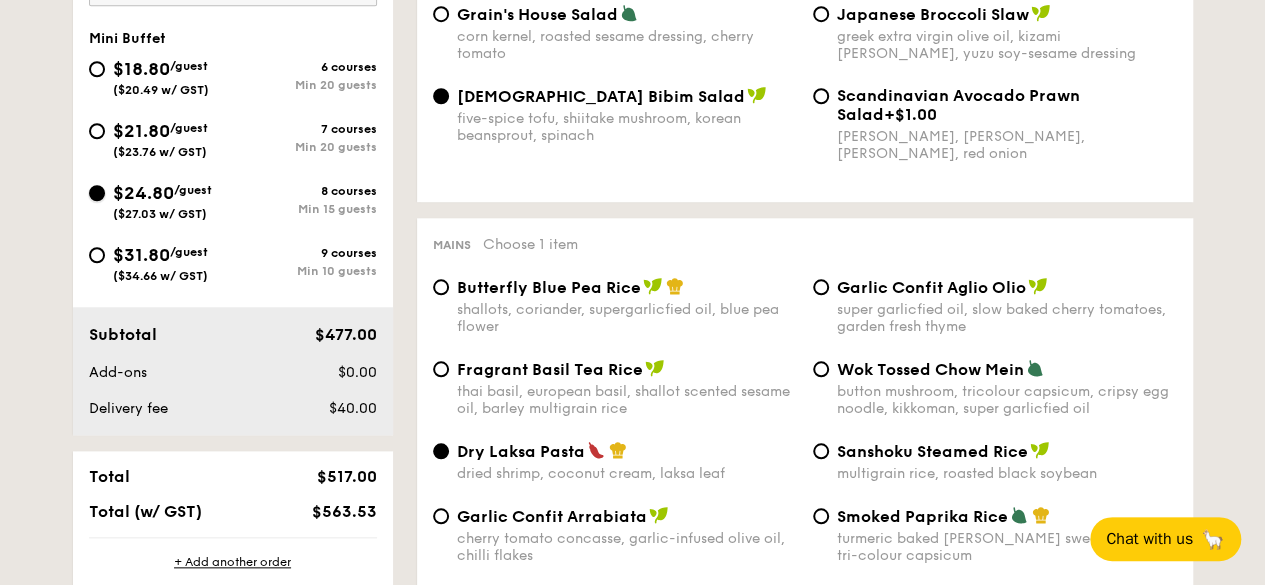 radio on "true" 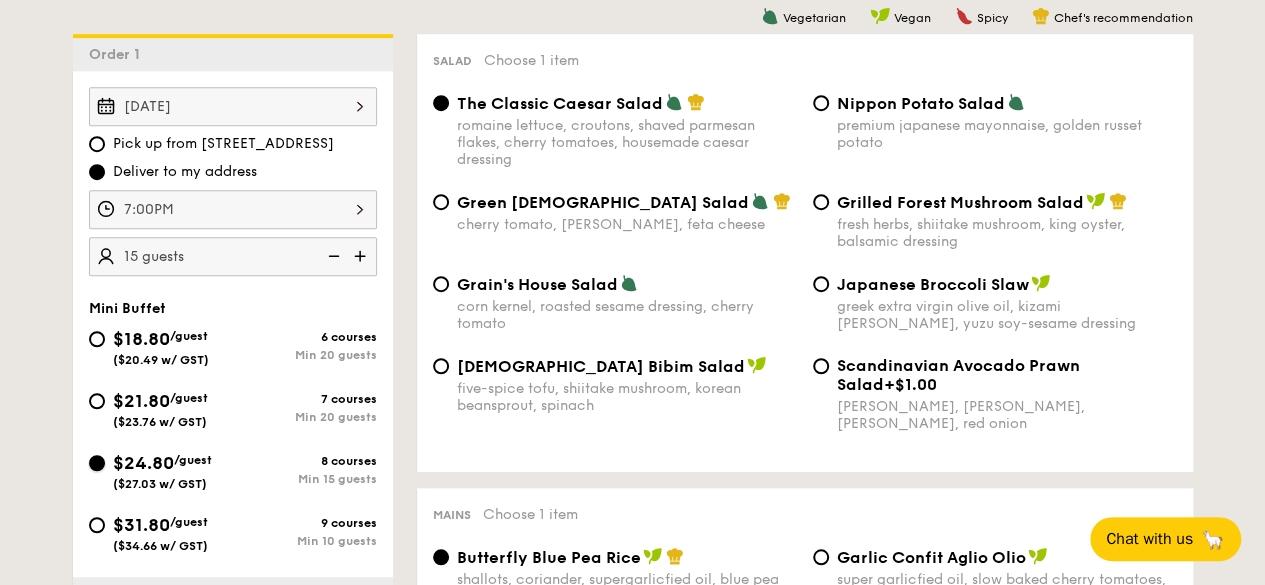 scroll, scrollTop: 500, scrollLeft: 0, axis: vertical 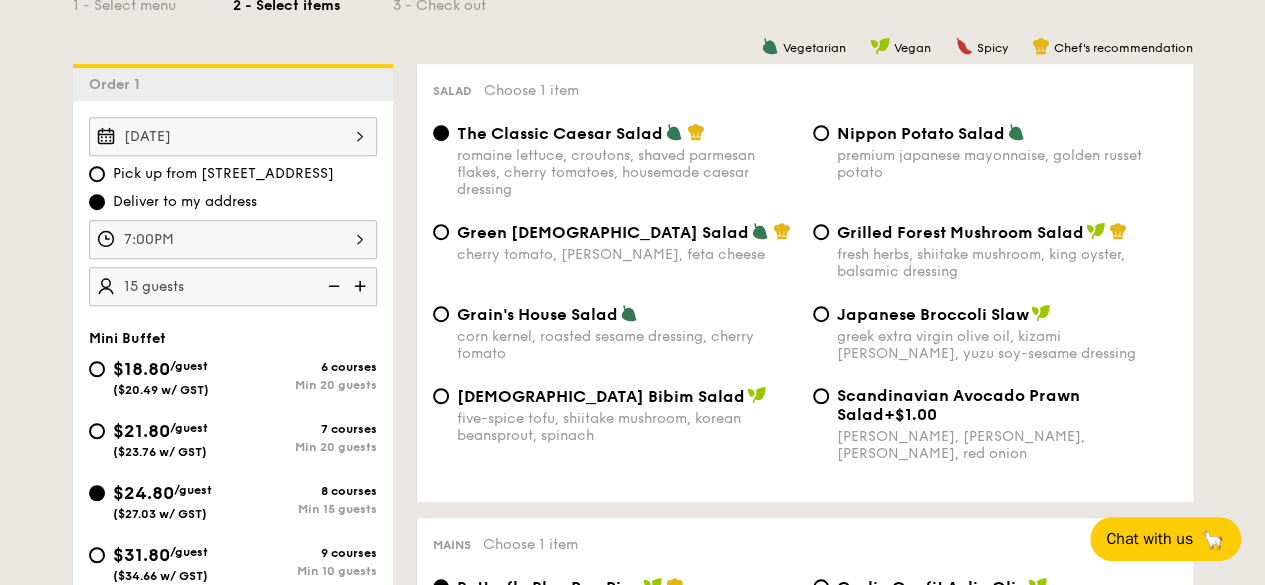 click on "Korean Bibim Salad five-spice tofu, shiitake mushroom, korean beansprout, spinach" at bounding box center [627, 415] 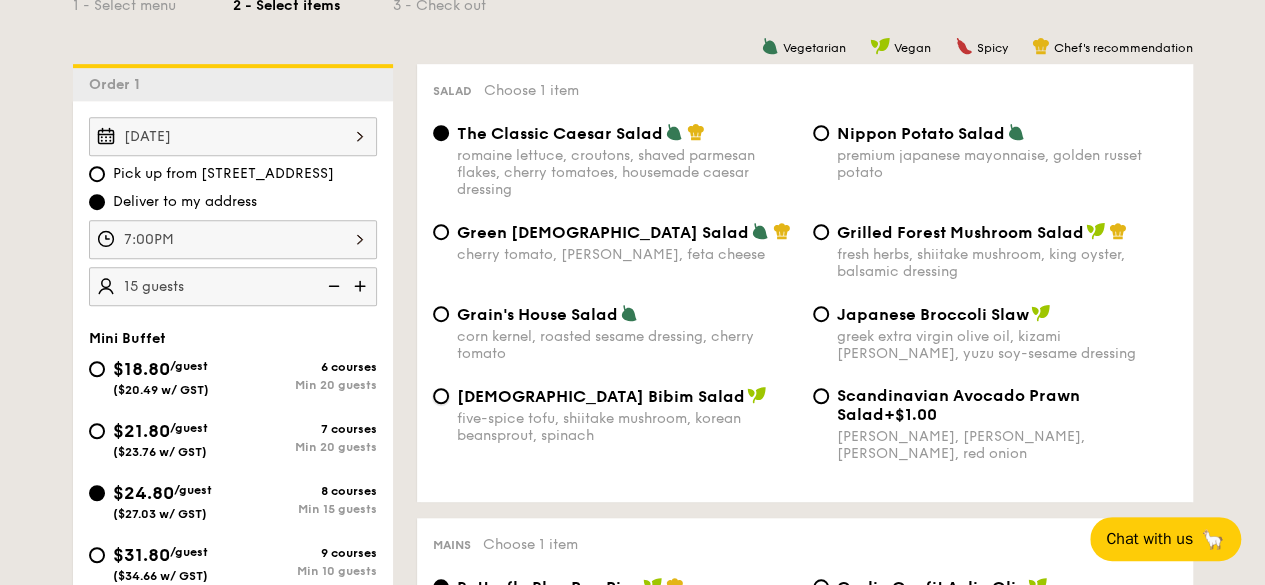 click on "Korean Bibim Salad five-spice tofu, shiitake mushroom, korean beansprout, spinach" at bounding box center (441, 396) 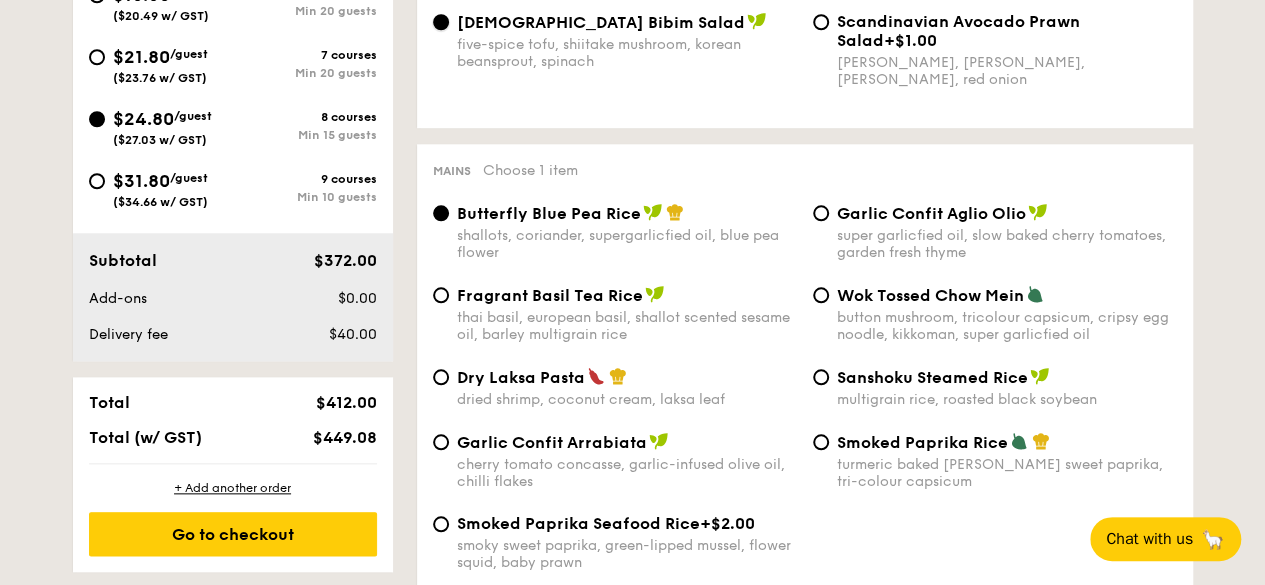 scroll, scrollTop: 900, scrollLeft: 0, axis: vertical 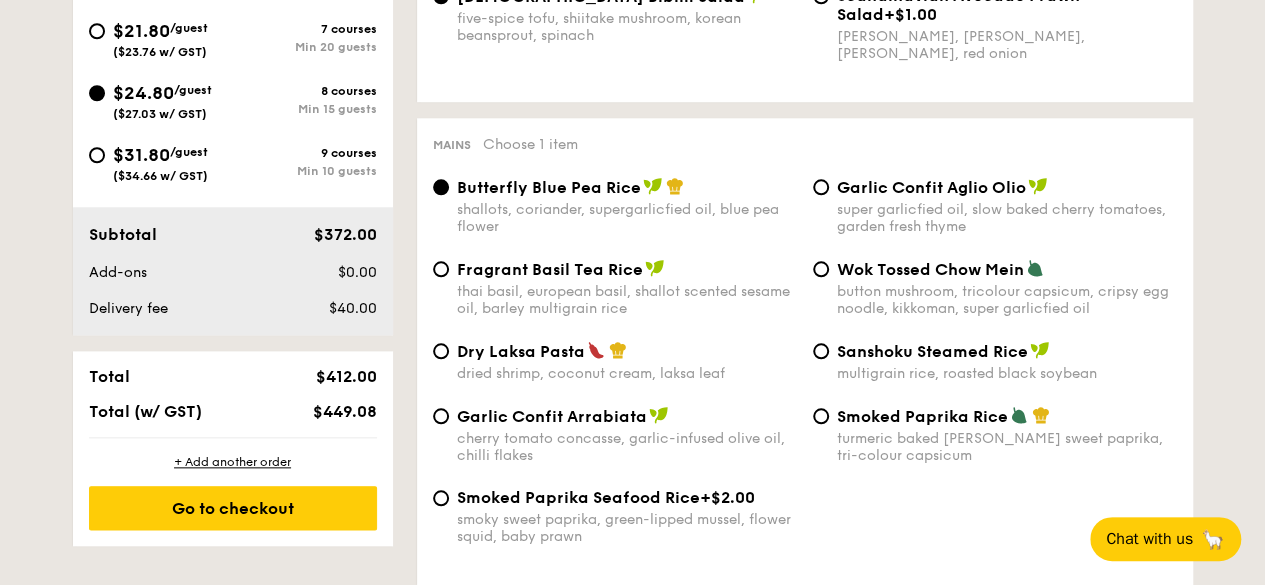 click on "Dry Laksa Pasta" at bounding box center (521, 351) 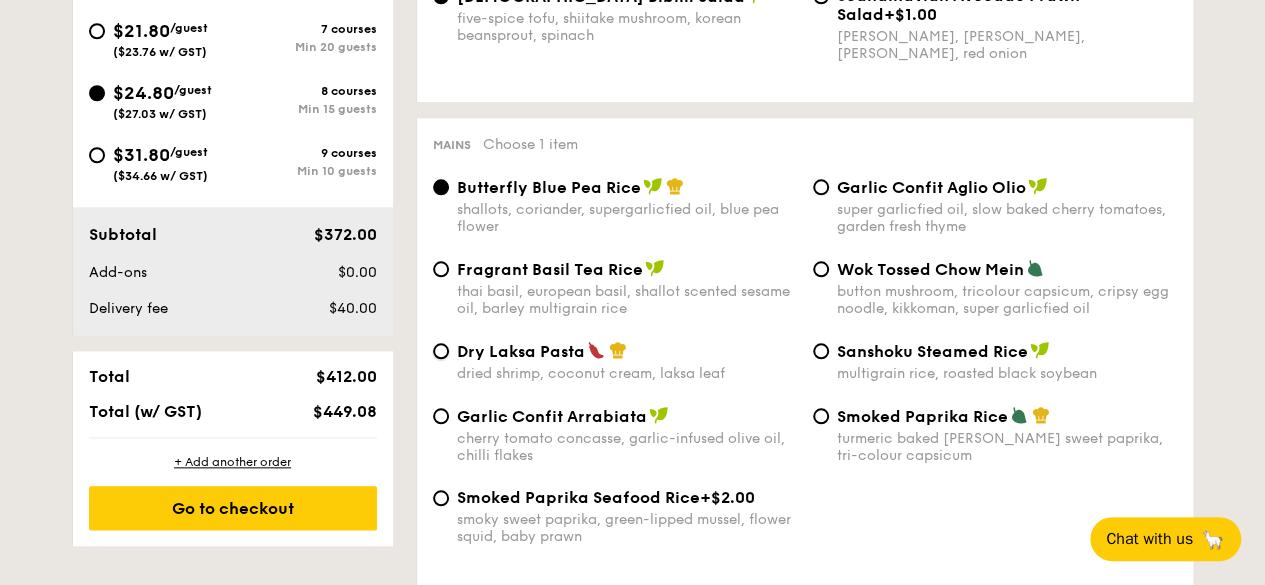 click on "Dry Laksa Pasta dried shrimp, coconut cream, laksa leaf" at bounding box center [441, 351] 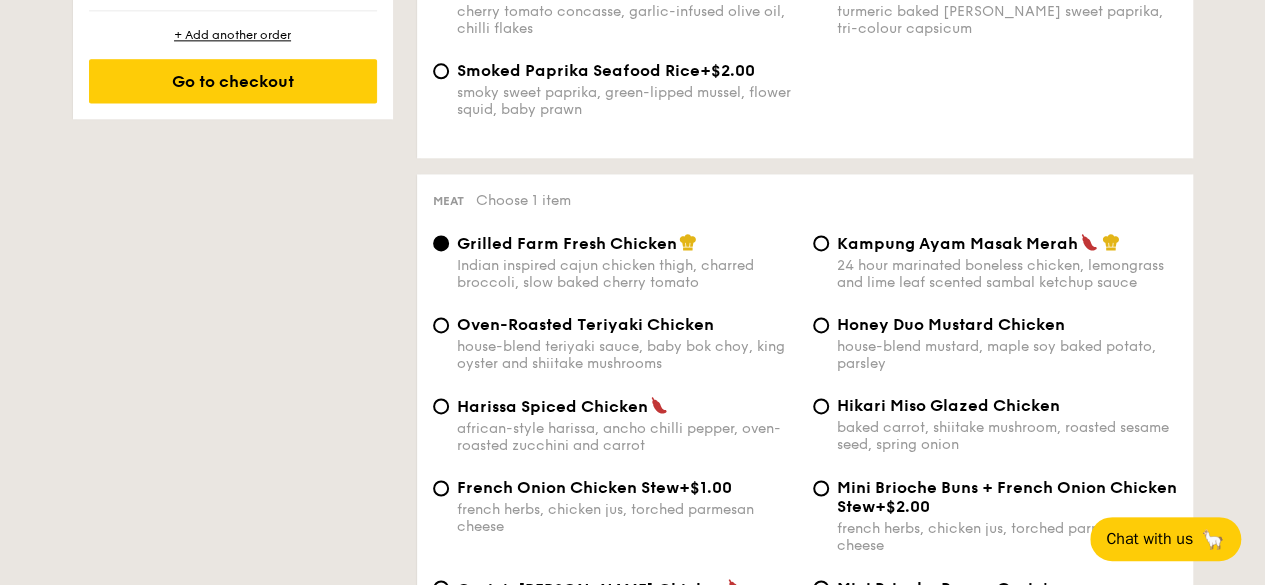scroll, scrollTop: 1400, scrollLeft: 0, axis: vertical 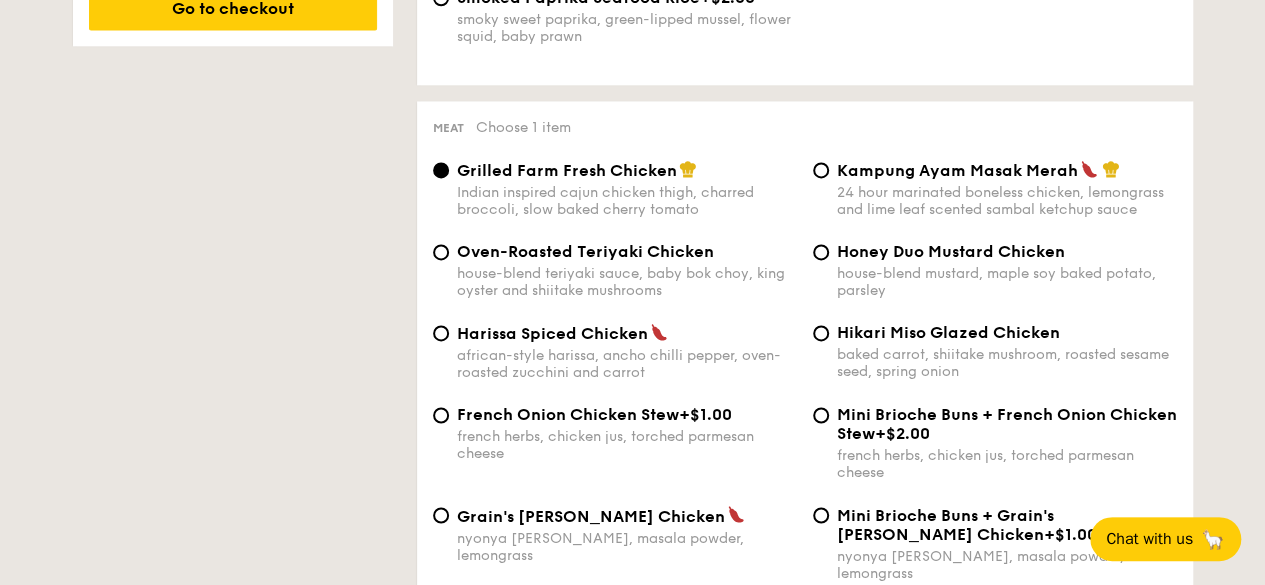 click on "Kampung Ayam Masak Merah 24 hour marinated boneless chicken, lemongrass and lime leaf scented sambal ketchup sauce" at bounding box center [1007, 189] 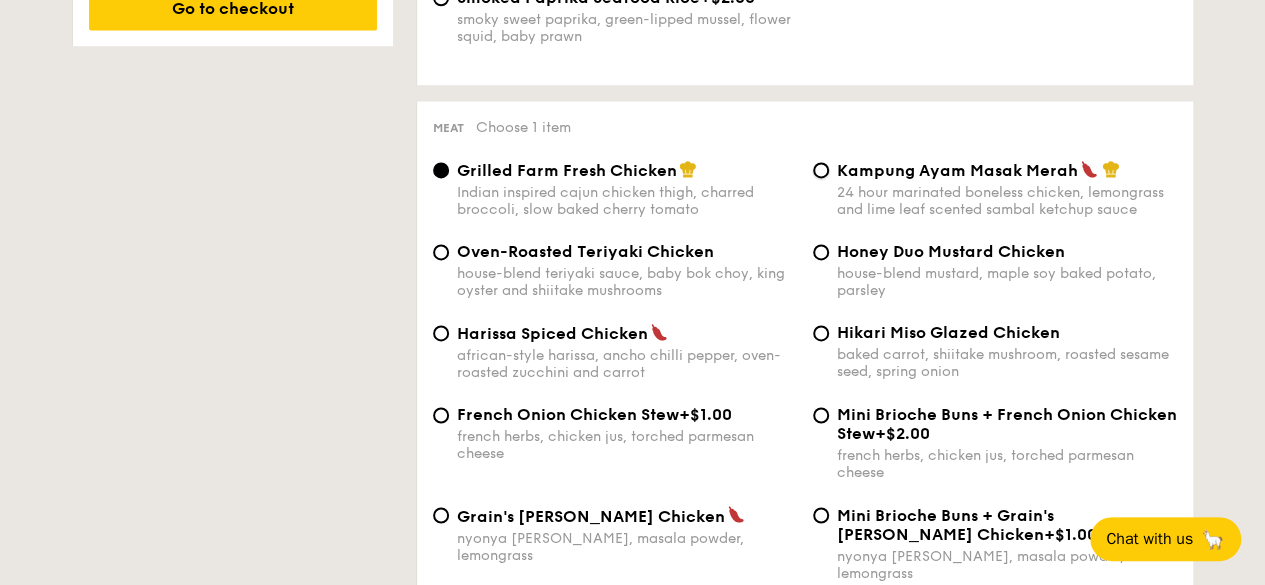 click on "Kampung Ayam Masak Merah 24 hour marinated boneless chicken, lemongrass and lime leaf scented sambal ketchup sauce" at bounding box center [821, 170] 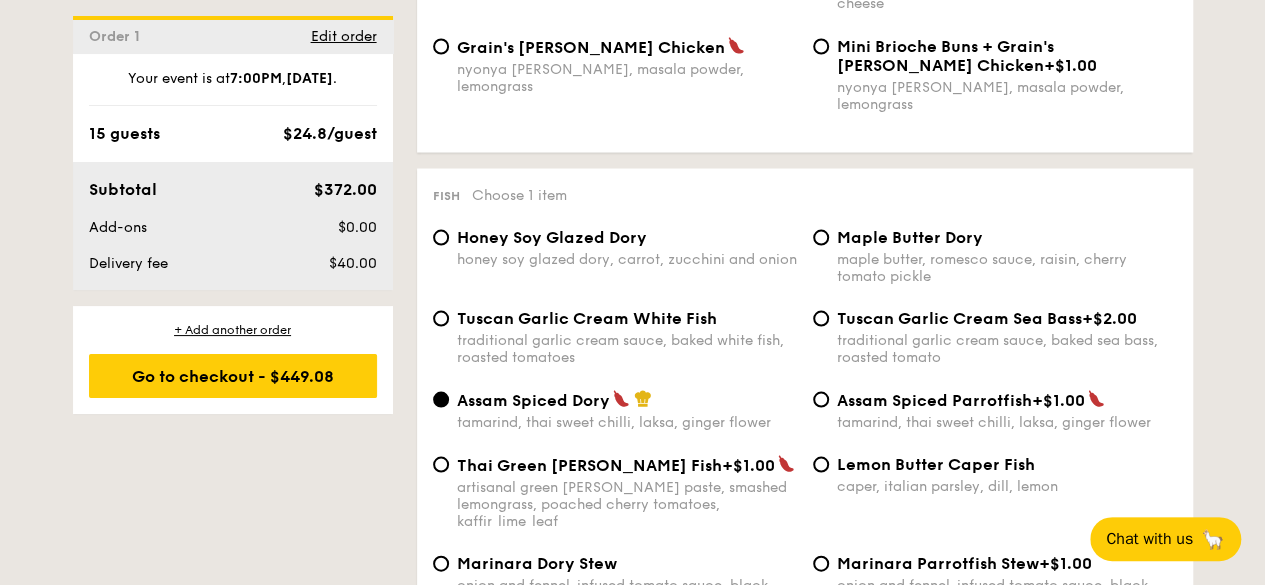 scroll, scrollTop: 1900, scrollLeft: 0, axis: vertical 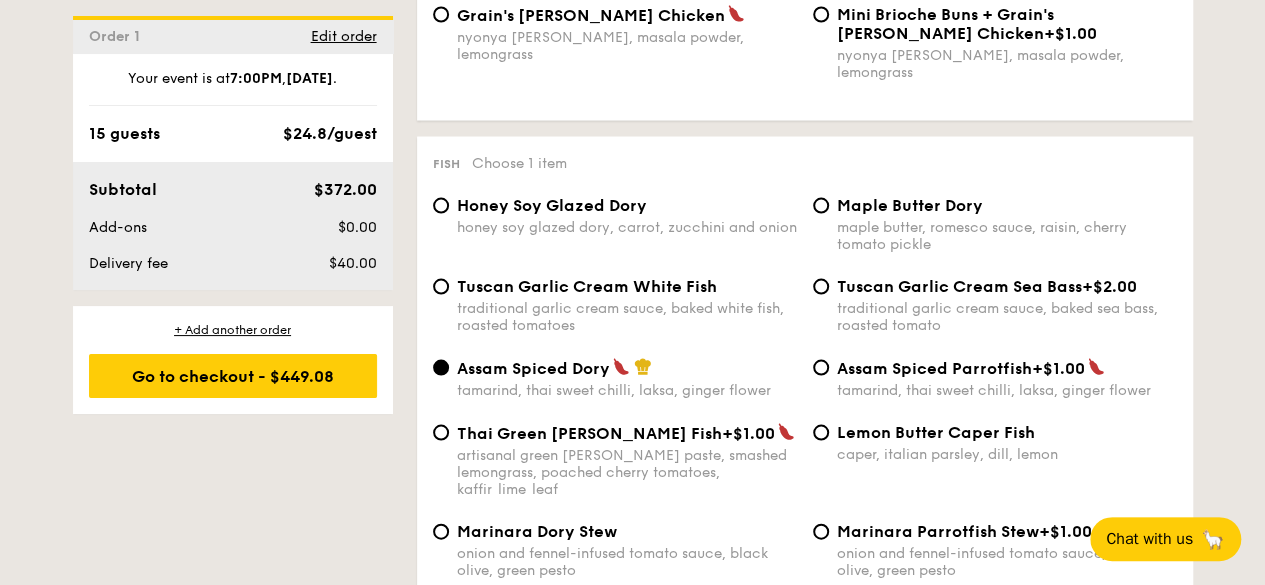 click on "Maple Butter Dory maple butter, romesco sauce, raisin, cherry tomato pickle" at bounding box center [1007, 224] 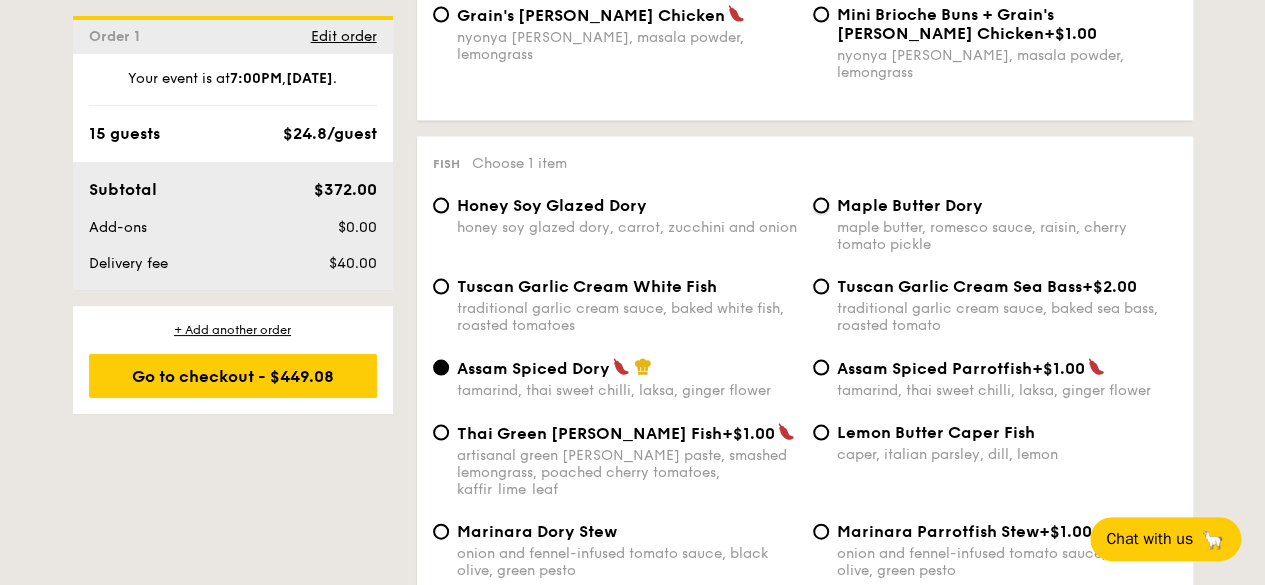 click on "Maple Butter Dory maple butter, romesco sauce, raisin, cherry tomato pickle" at bounding box center (821, 206) 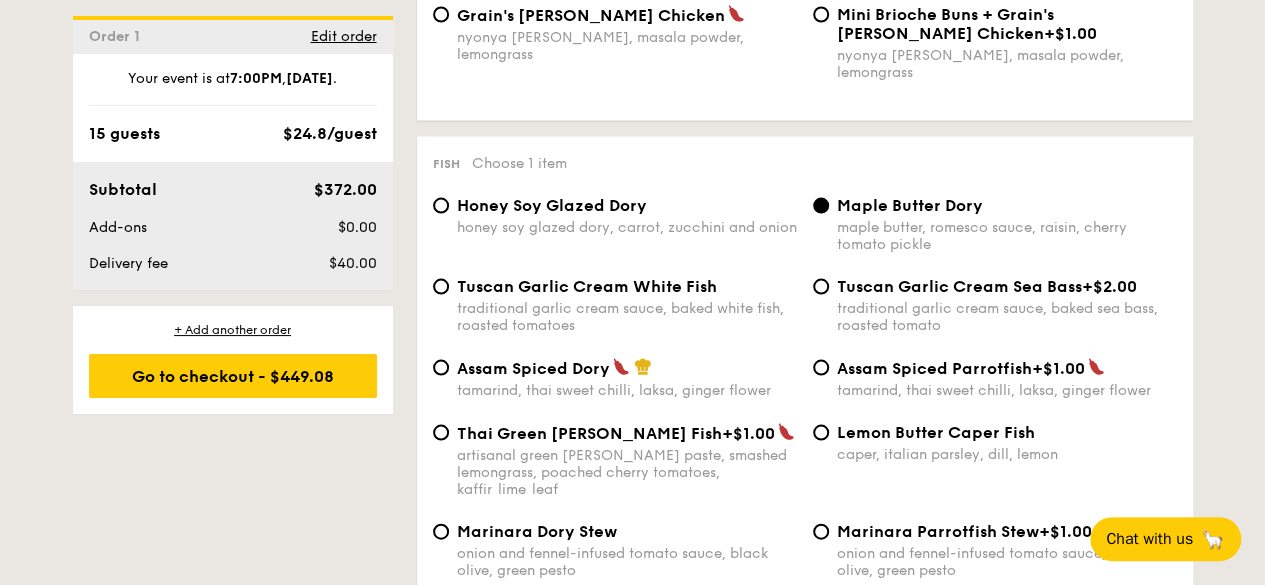 click on "honey soy glazed dory, carrot, zucchini and onion" at bounding box center (627, 227) 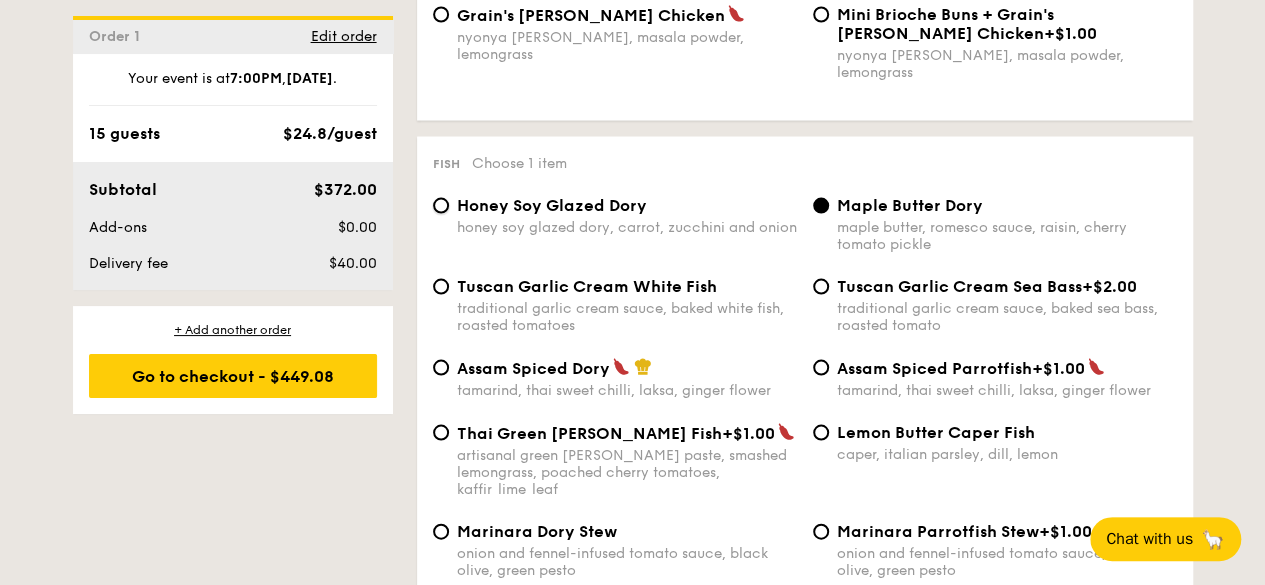 click on "Honey Soy Glazed Dory honey soy glazed dory, carrot, zucchini and onion" at bounding box center (441, 206) 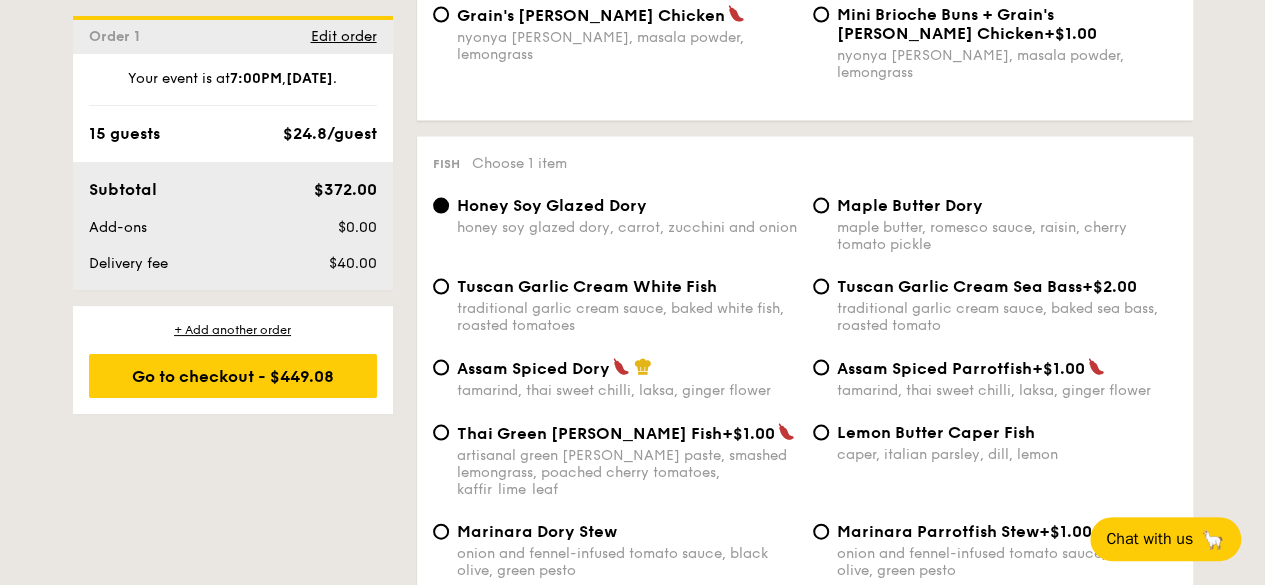 click on "Assam Spiced Dory" at bounding box center (533, 368) 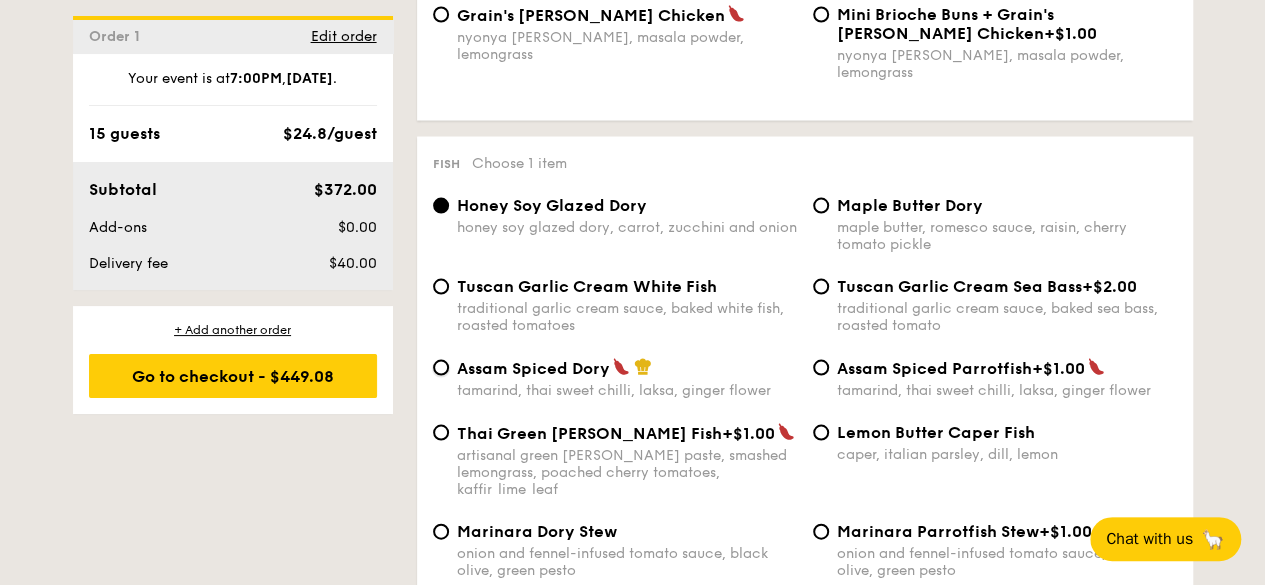 click on "Assam Spiced Dory tamarind, thai sweet chilli, laksa, ginger flower" at bounding box center (441, 368) 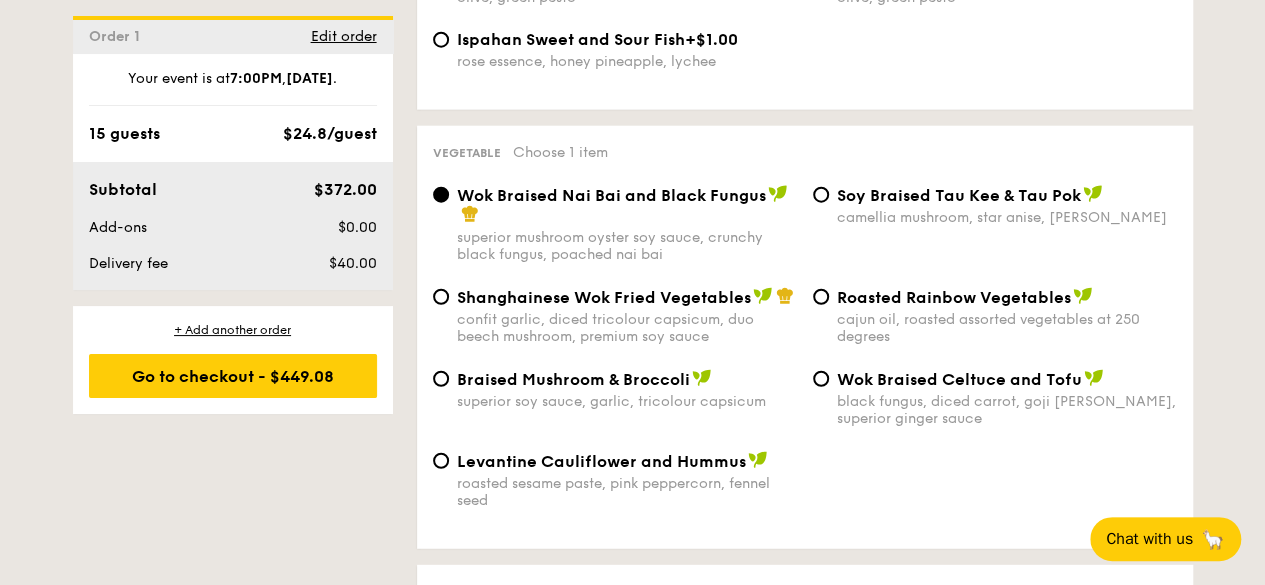 scroll, scrollTop: 2500, scrollLeft: 0, axis: vertical 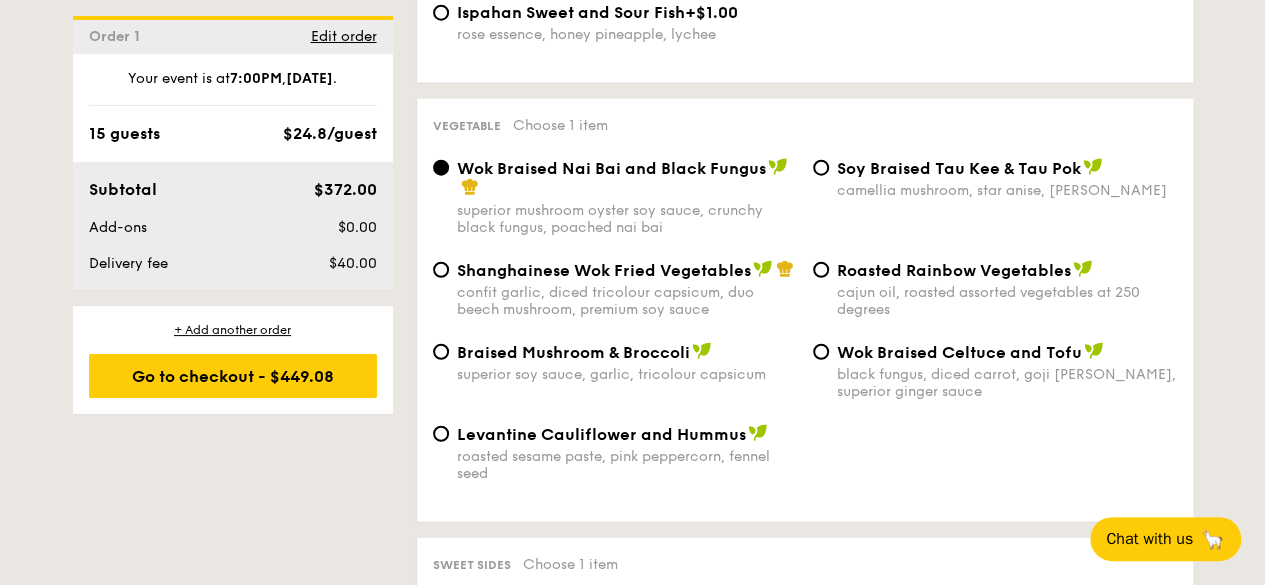 click on "confit garlic, diced tricolour capsicum, duo beech mushroom, premium soy sauce" at bounding box center [627, 301] 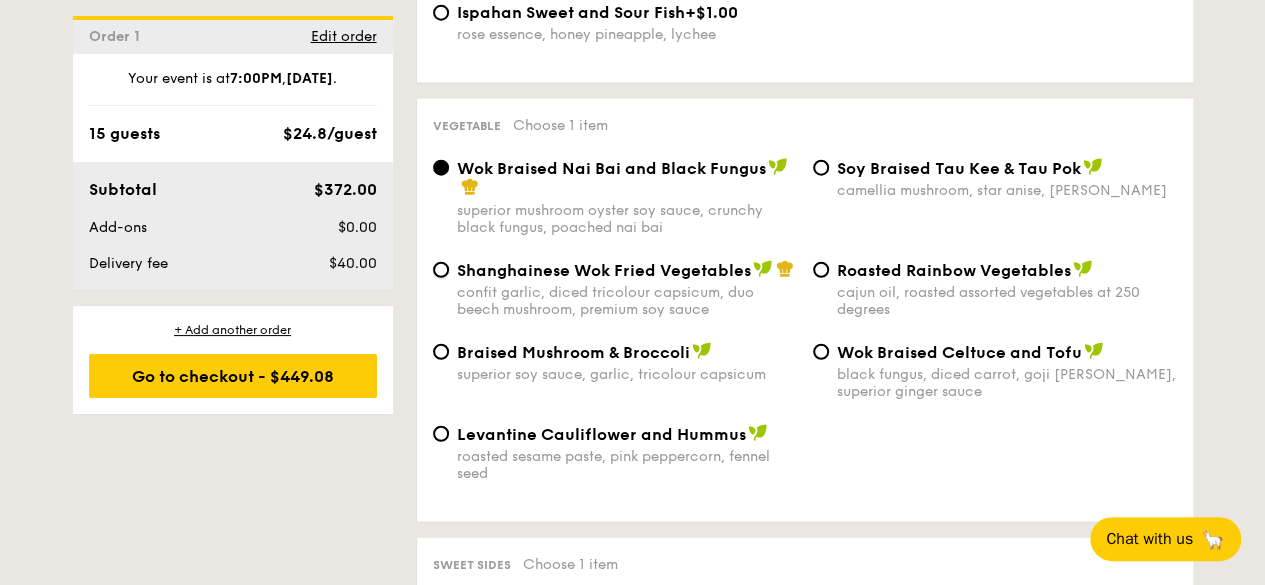 click on "Shanghainese Wok Fried Vegetables confit garlic, diced tricolour capsicum, duo beech mushroom, premium soy sauce" at bounding box center [441, 270] 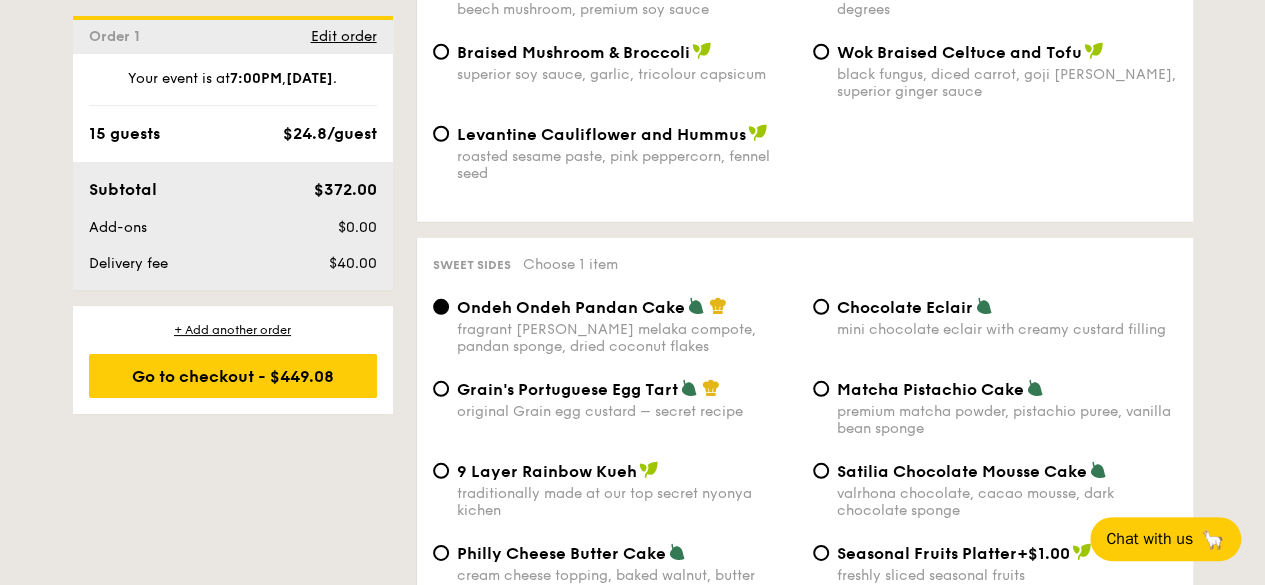 scroll, scrollTop: 2900, scrollLeft: 0, axis: vertical 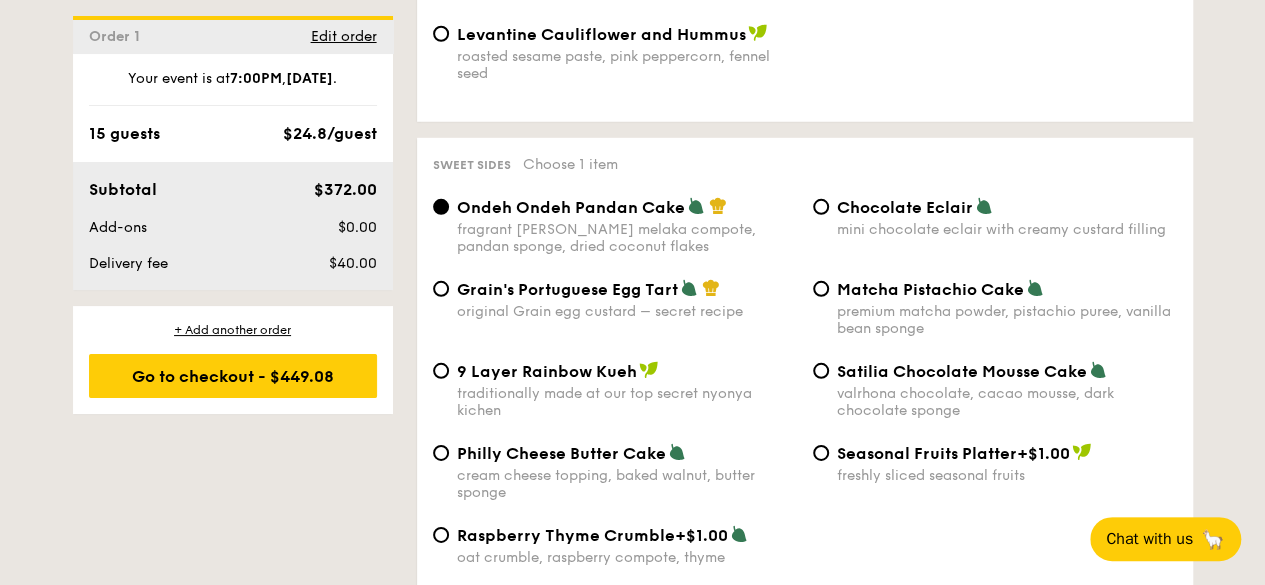 click on "Satilia Chocolate Mousse Cake valrhona chocolate, cacao mousse, dark chocolate sponge" at bounding box center (995, 390) 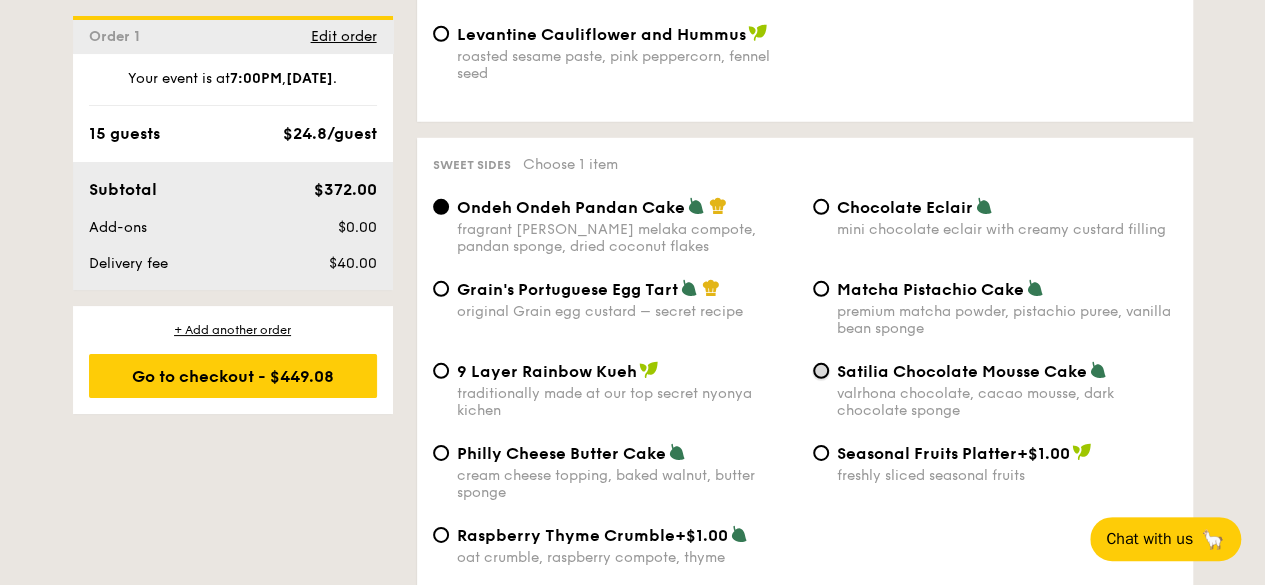 click on "Satilia Chocolate Mousse Cake valrhona chocolate, cacao mousse, dark chocolate sponge" at bounding box center [821, 371] 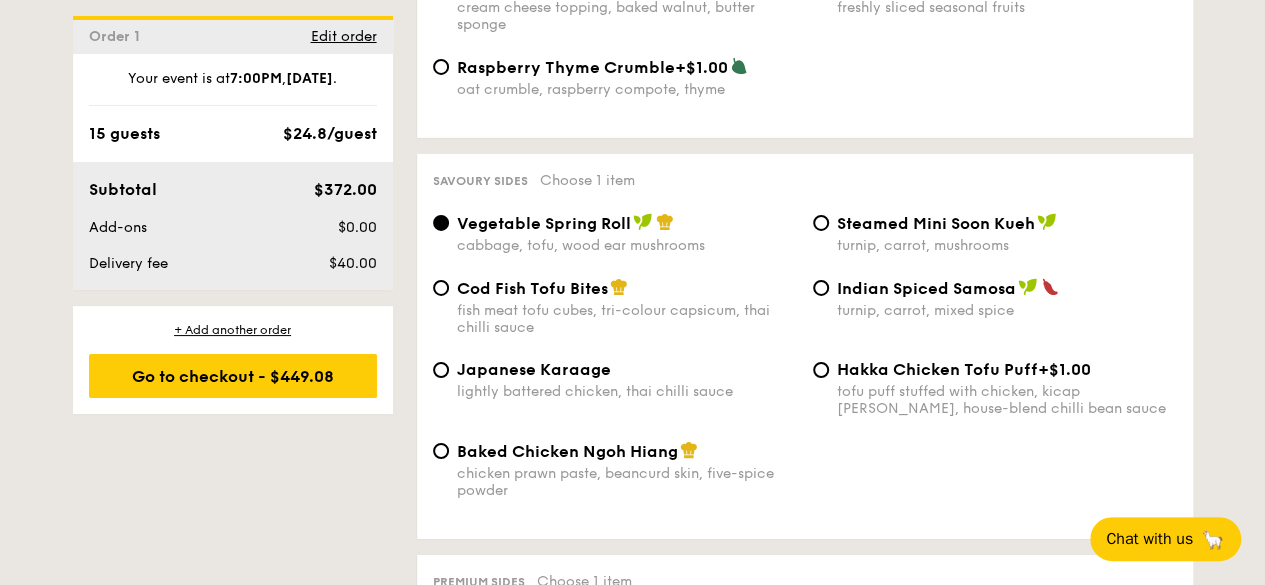 scroll, scrollTop: 3400, scrollLeft: 0, axis: vertical 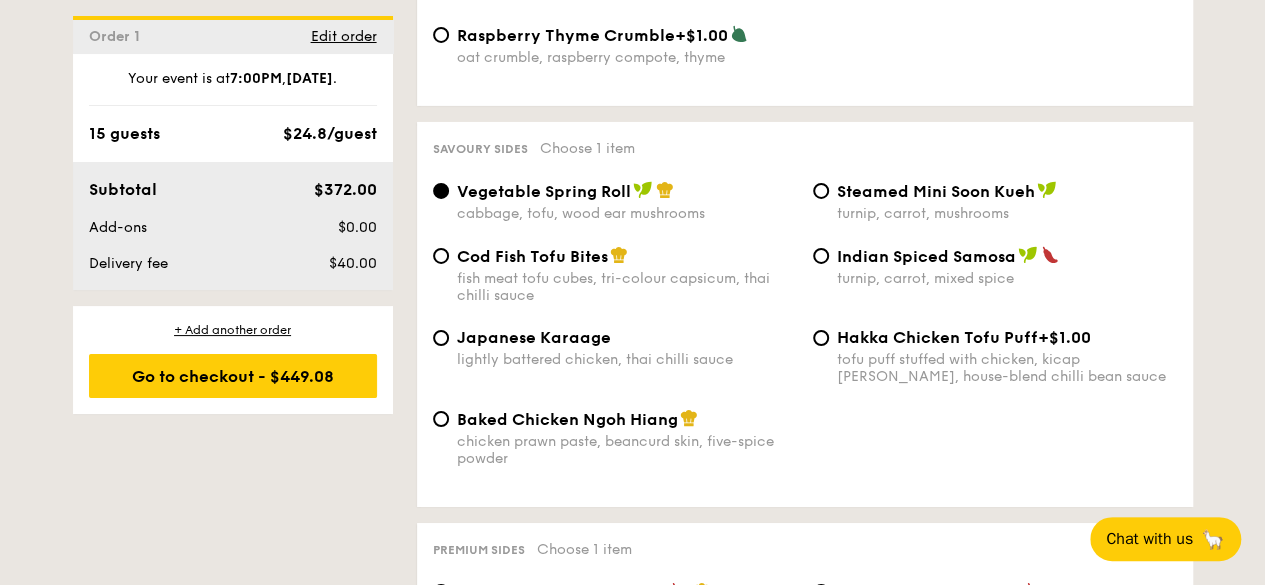 click on "fish meat tofu cubes, tri-colour capsicum, thai chilli sauce" at bounding box center (627, 287) 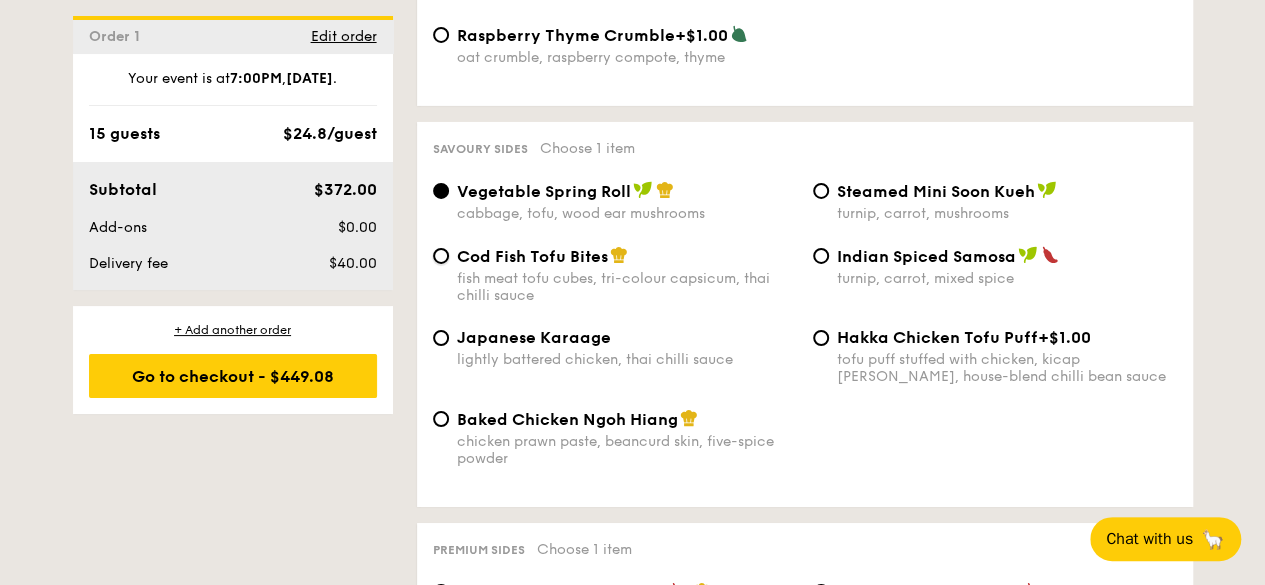 click on "Cod Fish Tofu Bites fish meat tofu cubes, tri-colour capsicum, thai chilli sauce" at bounding box center (441, 256) 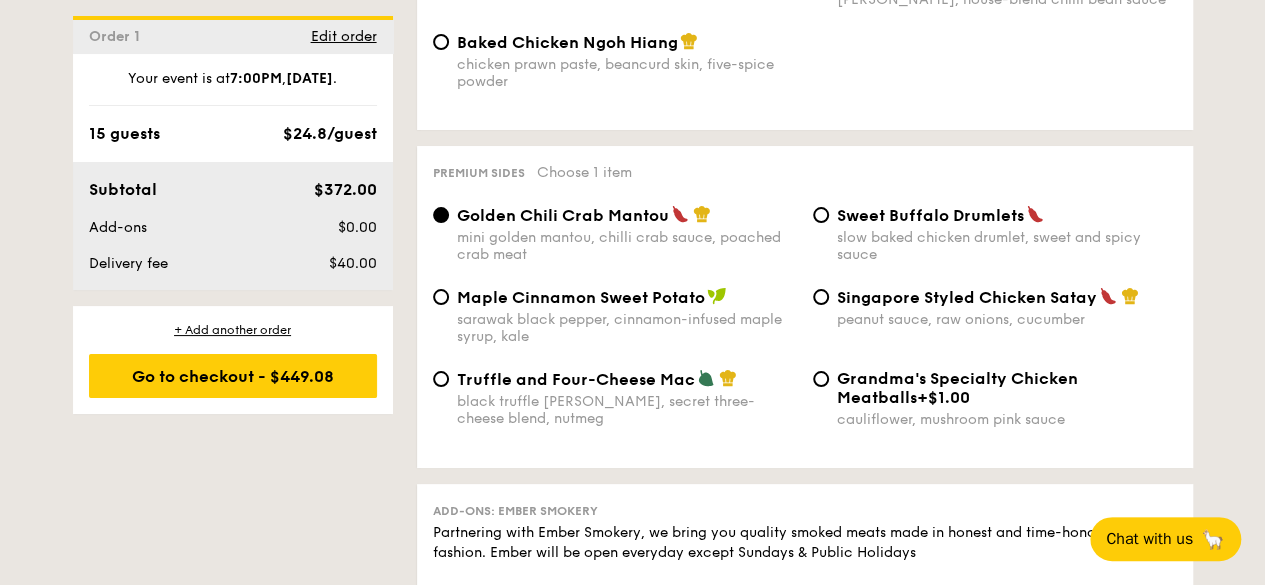 scroll, scrollTop: 3800, scrollLeft: 0, axis: vertical 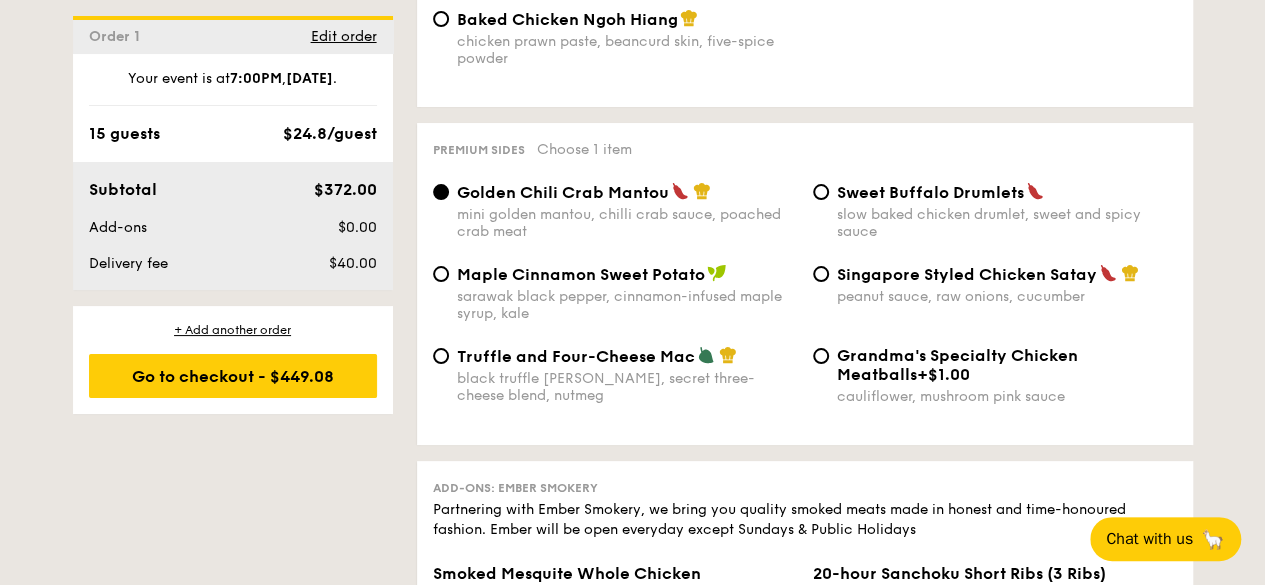 click on "Truffle and Four-Cheese Mac" at bounding box center (576, 356) 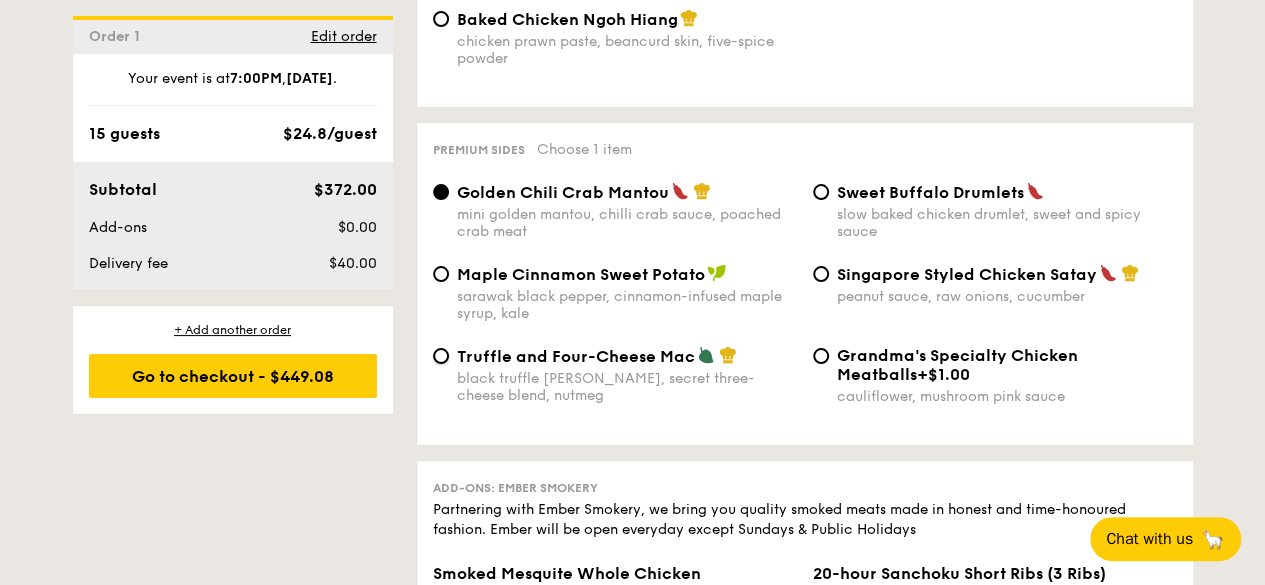 click on "Truffle and Four-Cheese Mac black truffle [PERSON_NAME], secret three-cheese blend, nutmeg" at bounding box center [441, 356] 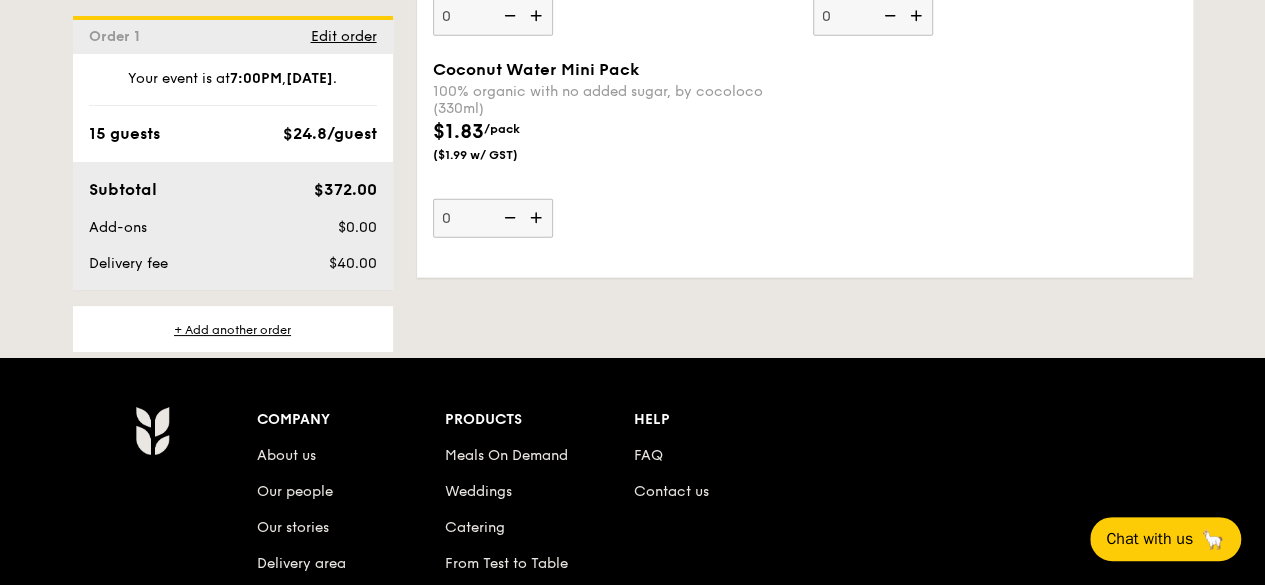 scroll, scrollTop: 6000, scrollLeft: 0, axis: vertical 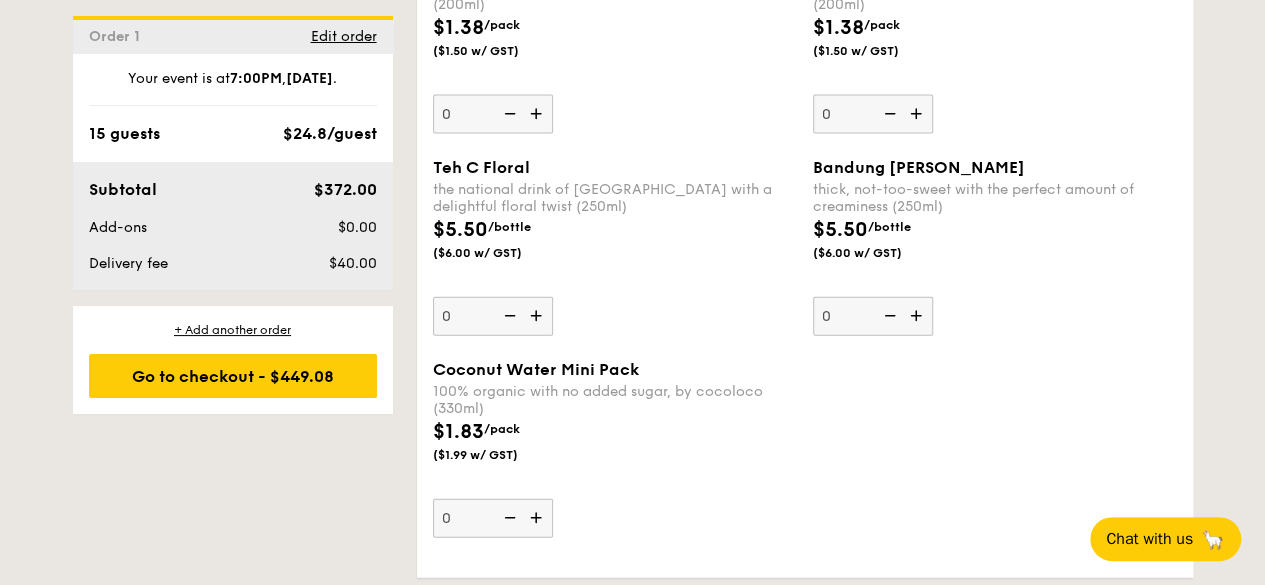 click at bounding box center [538, 518] 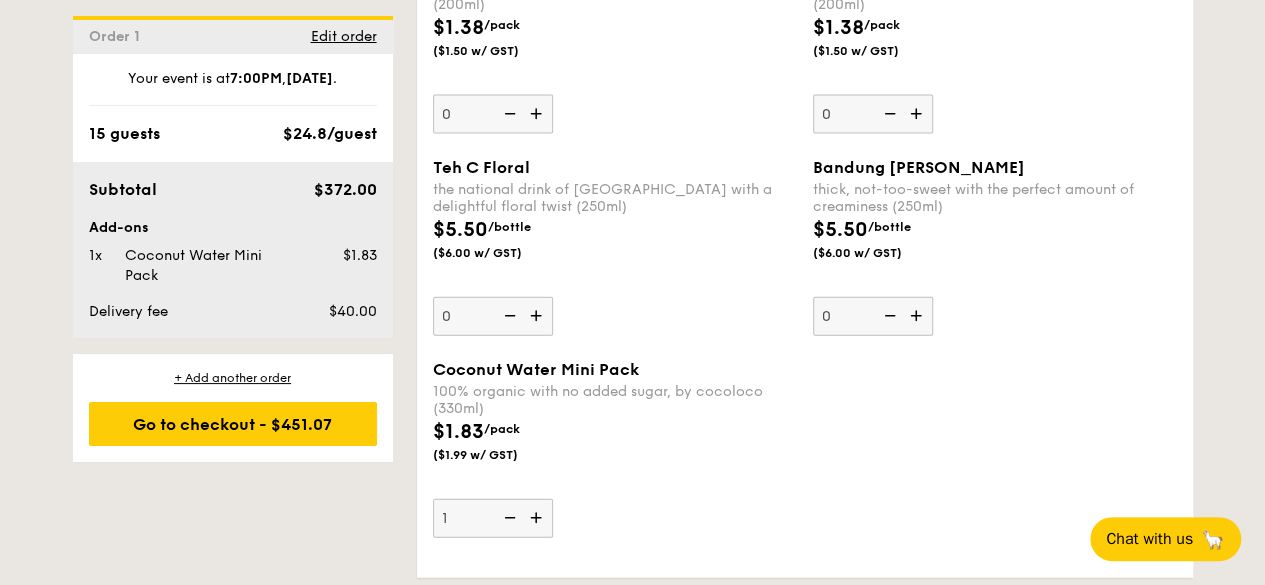 click at bounding box center [538, 518] 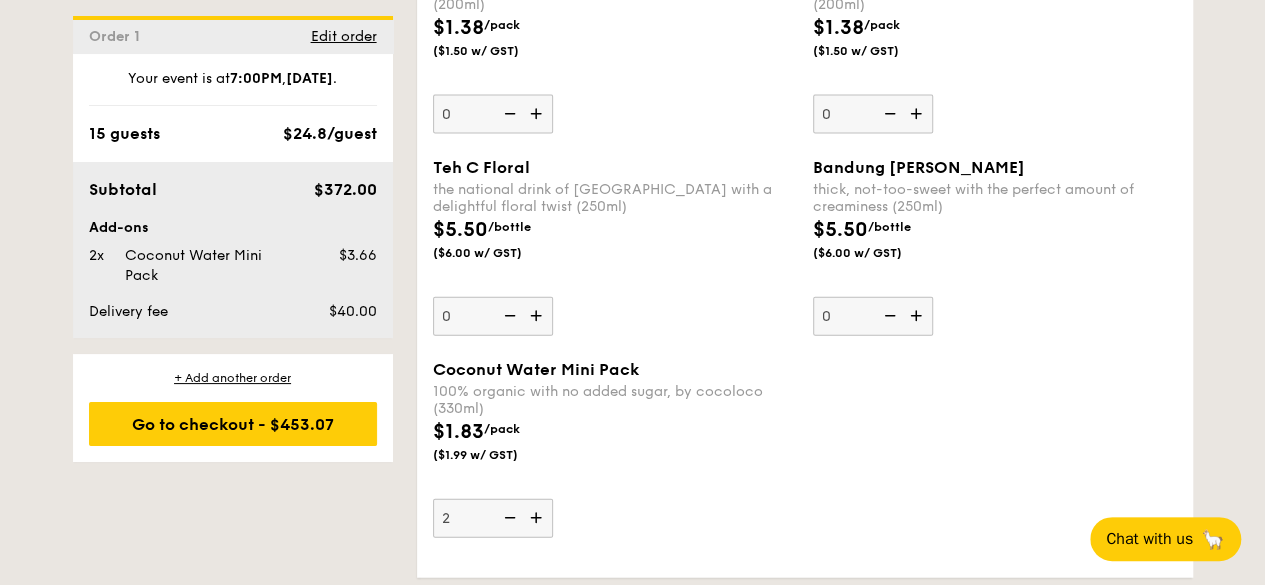 click at bounding box center (538, 518) 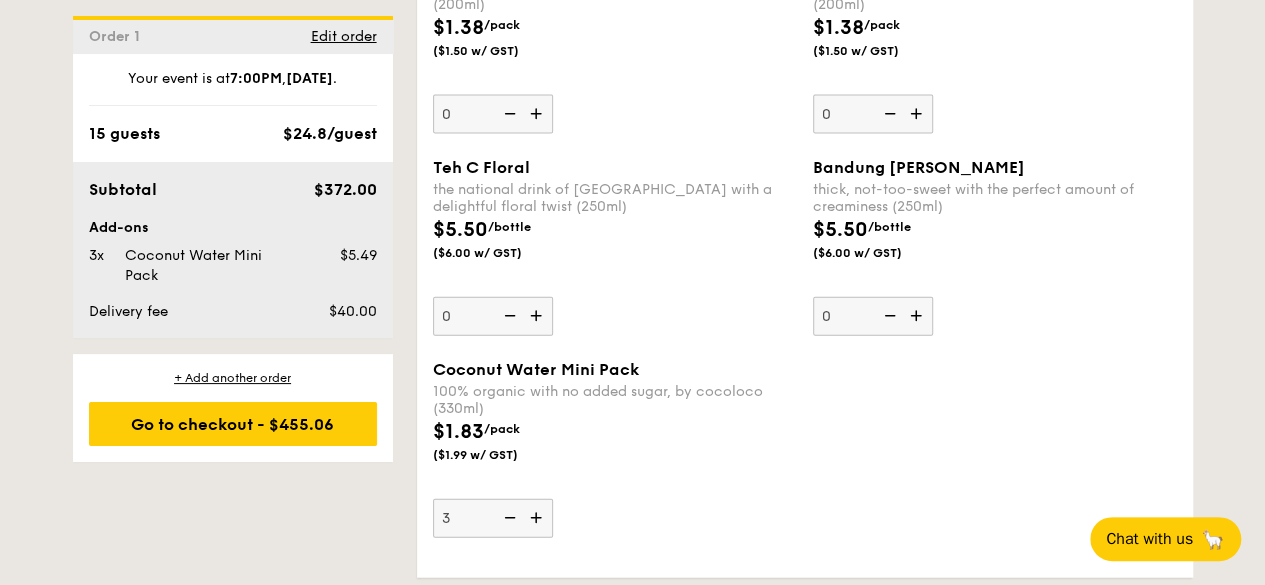 click at bounding box center (538, 518) 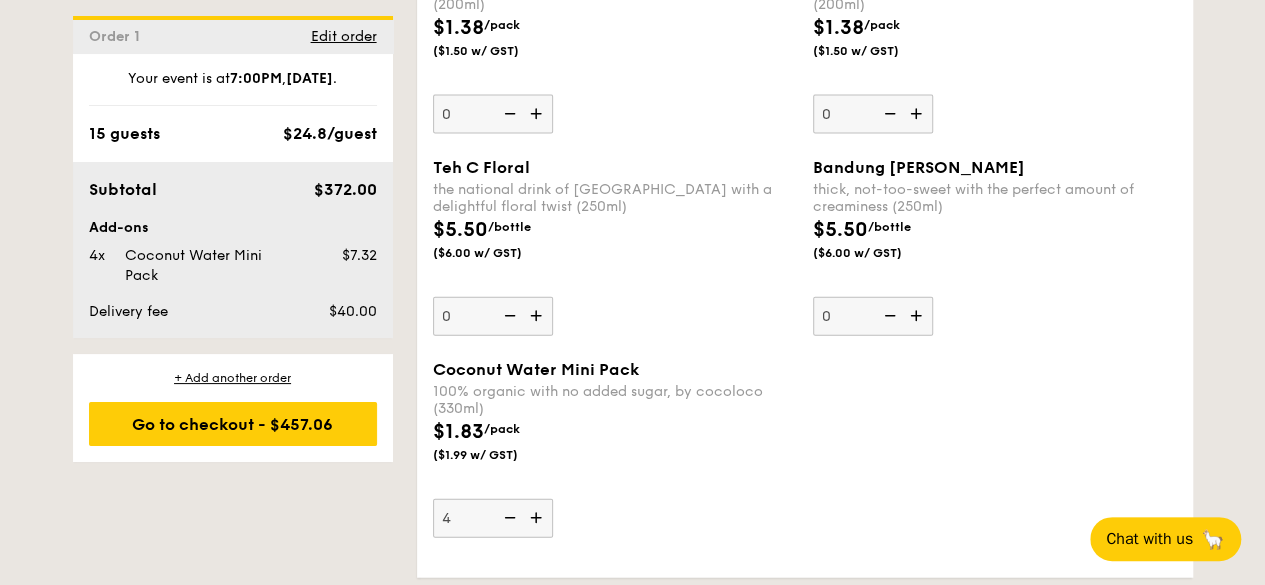 click at bounding box center [538, 518] 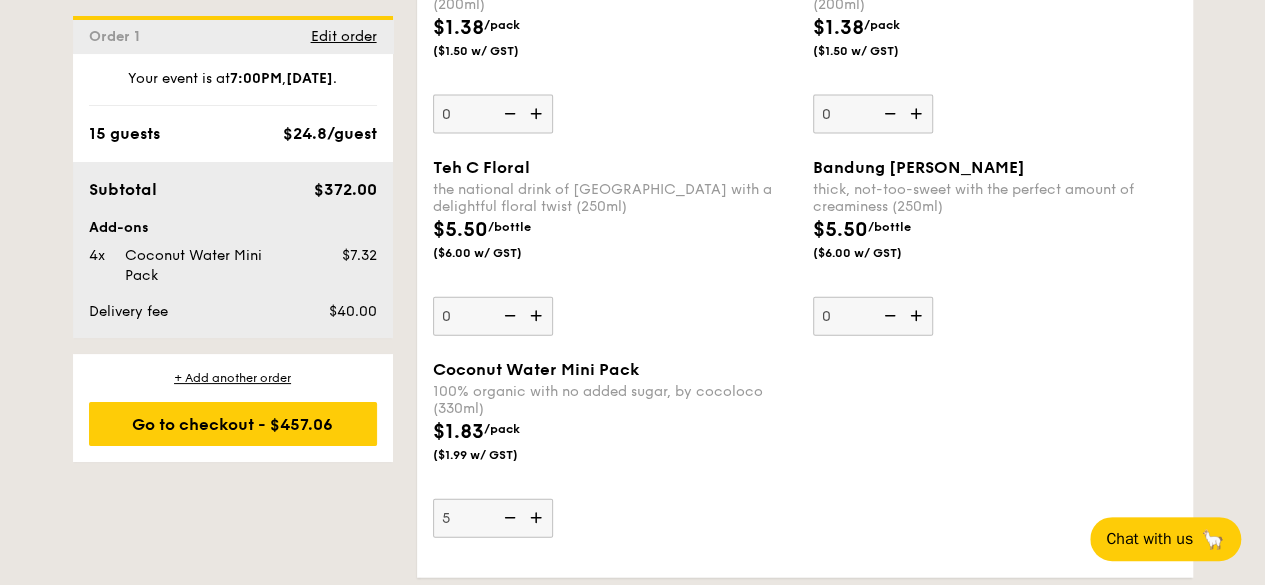 click at bounding box center [538, 518] 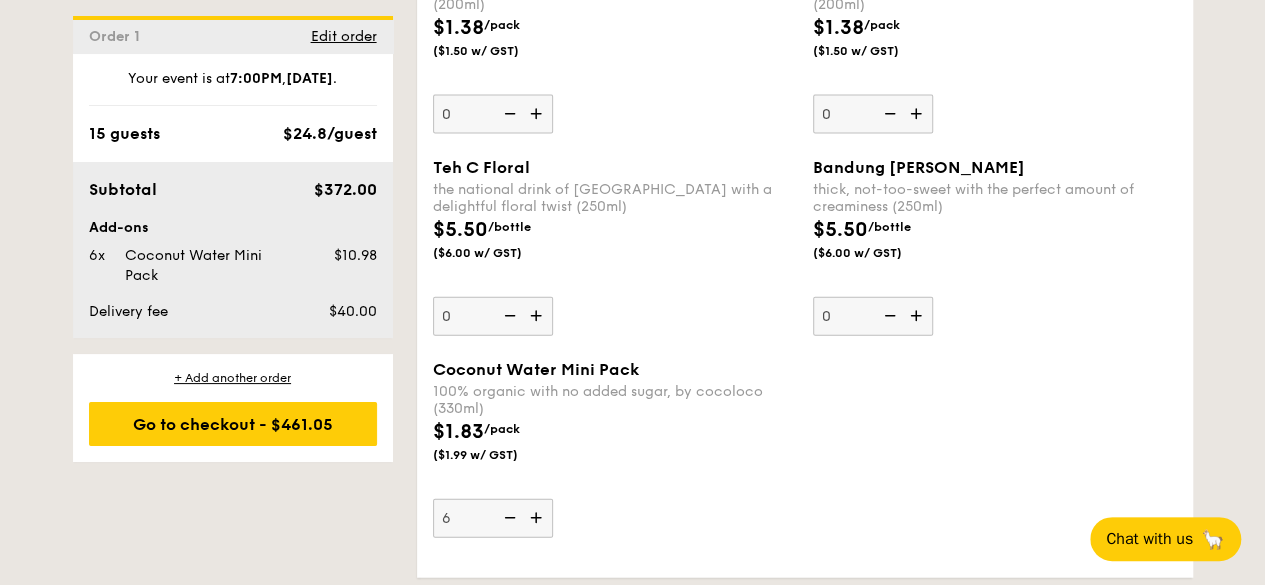 click at bounding box center (538, 518) 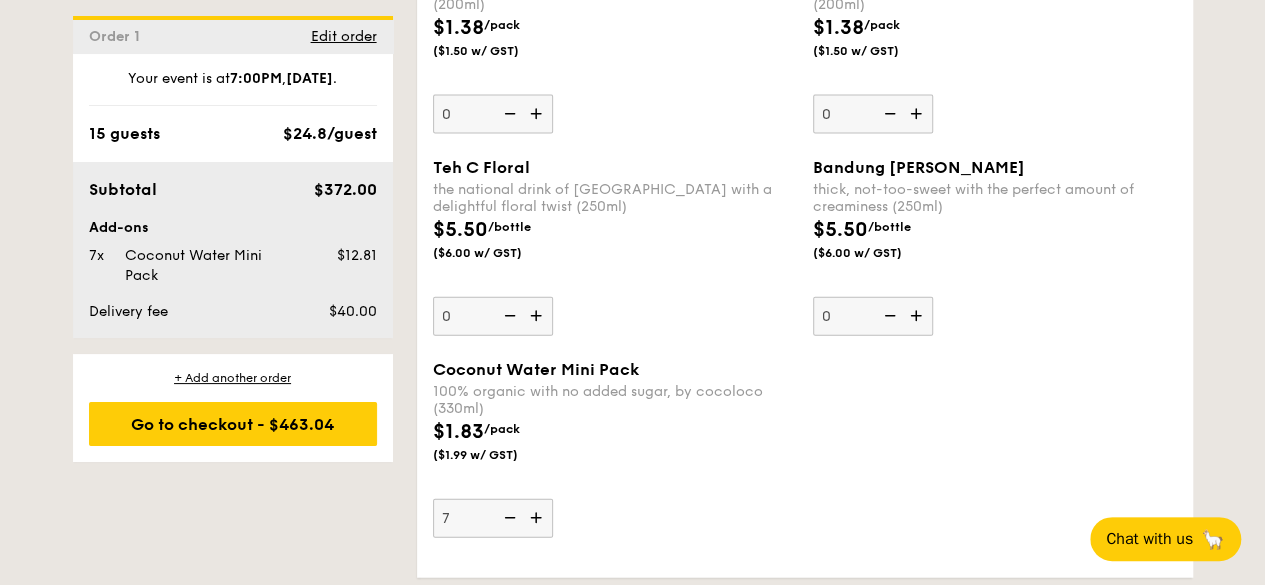 click at bounding box center [538, 518] 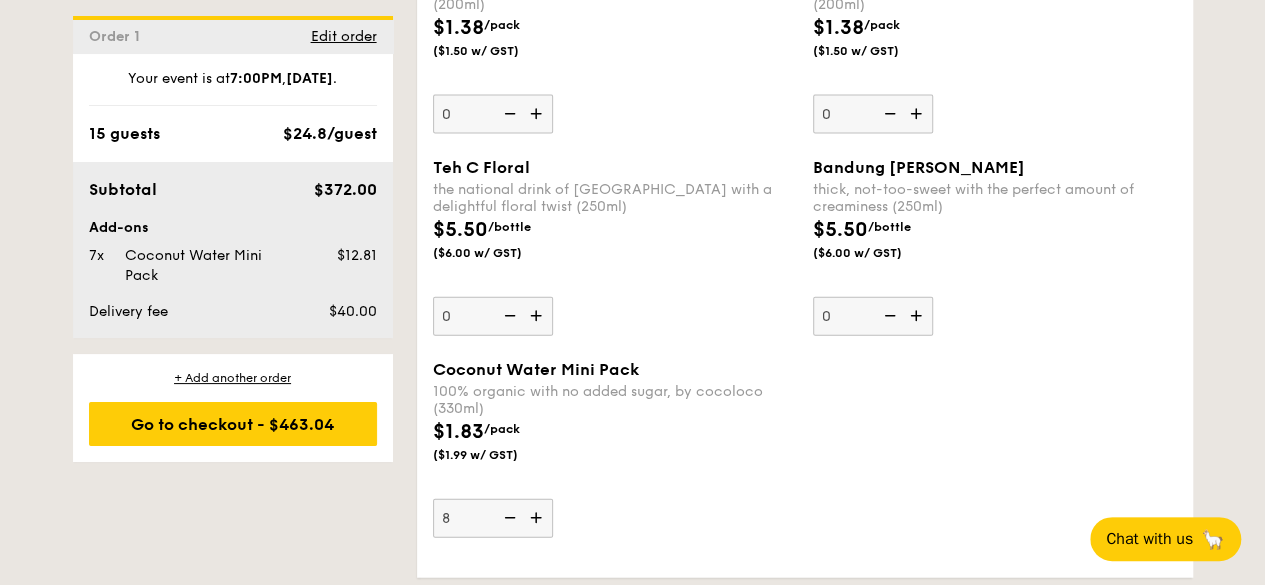 click at bounding box center [538, 518] 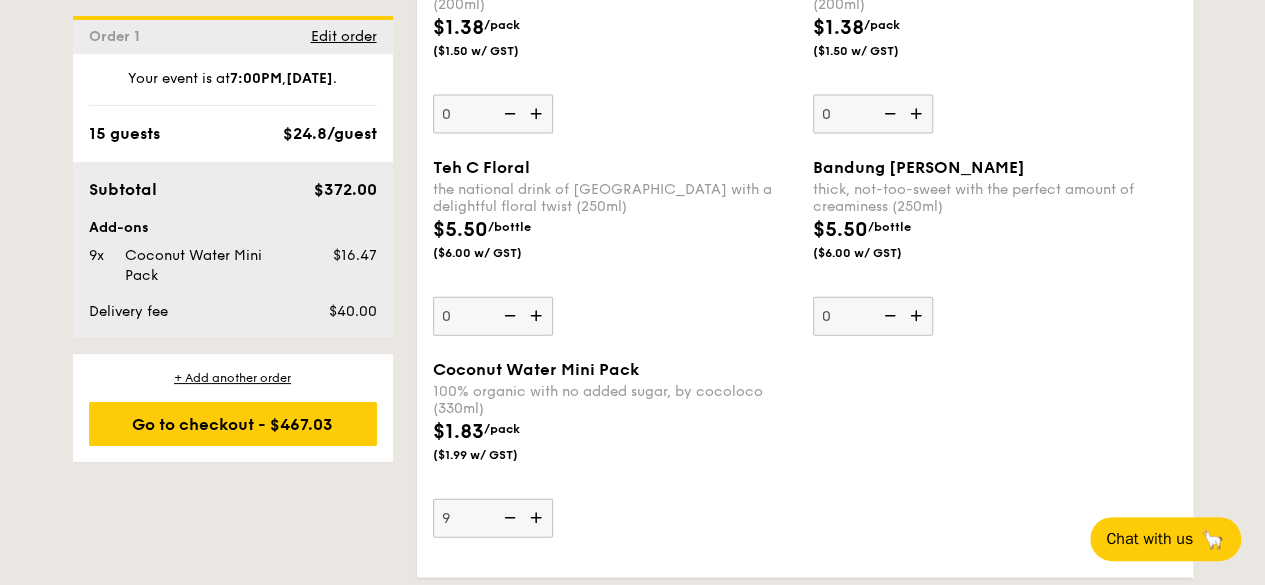click at bounding box center (538, 518) 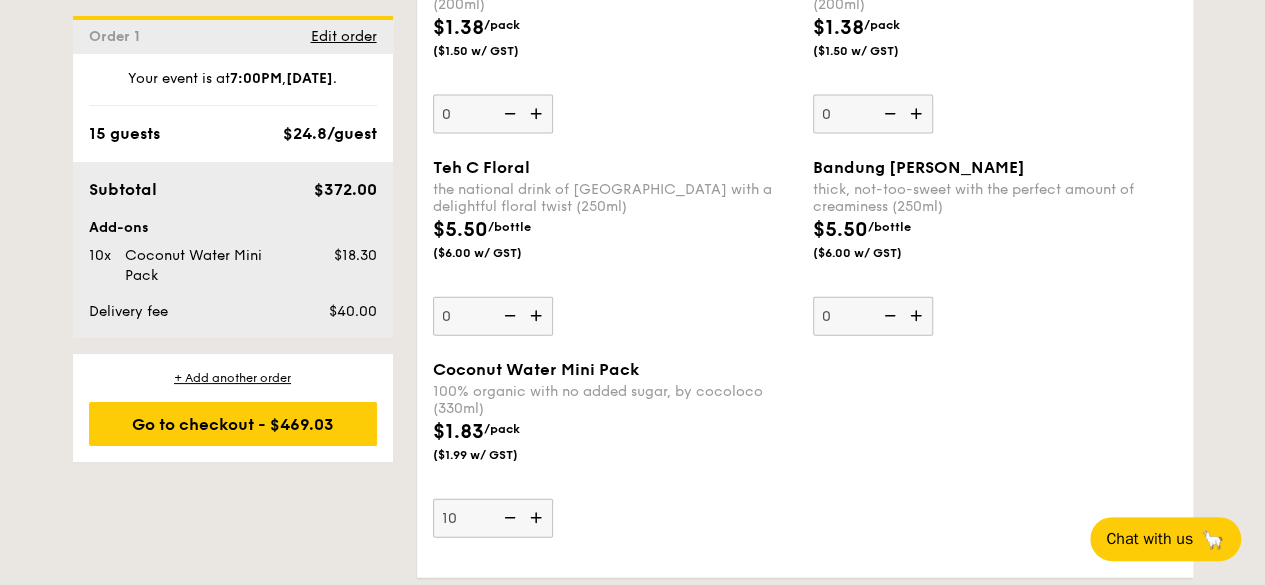 click at bounding box center [538, 518] 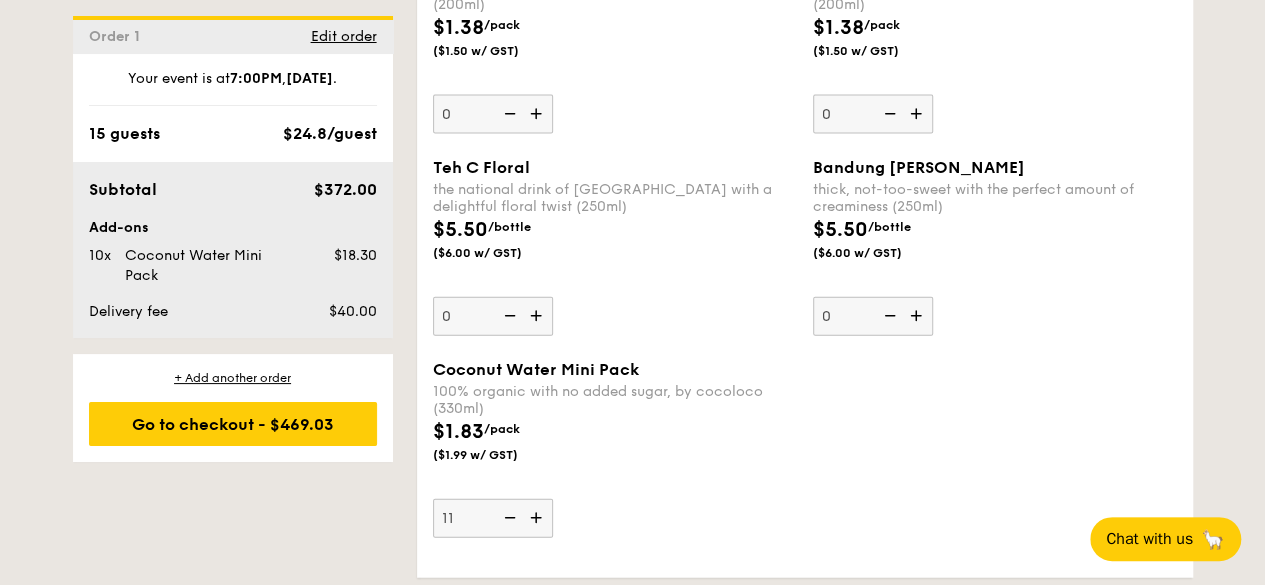 click at bounding box center [538, 518] 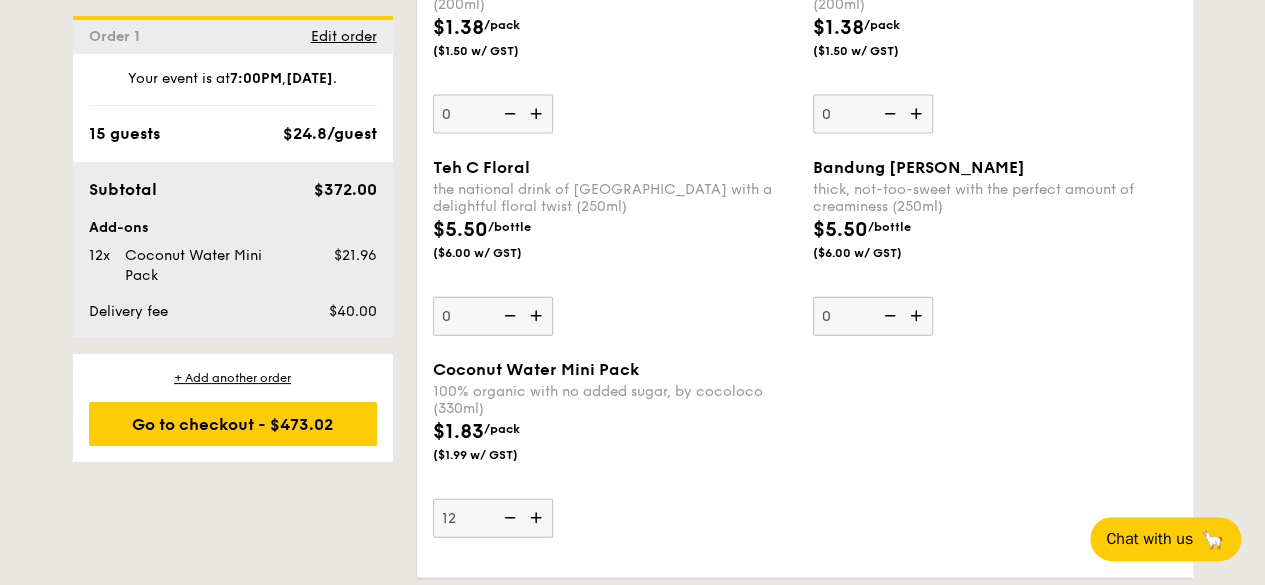 click at bounding box center (538, 518) 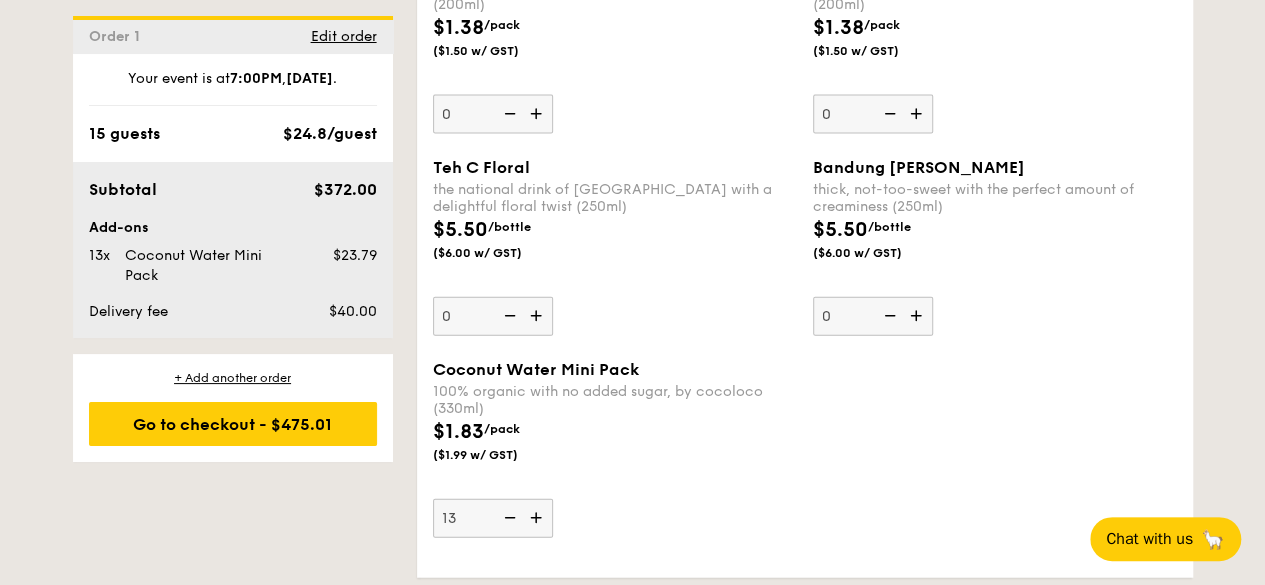 click at bounding box center [538, 518] 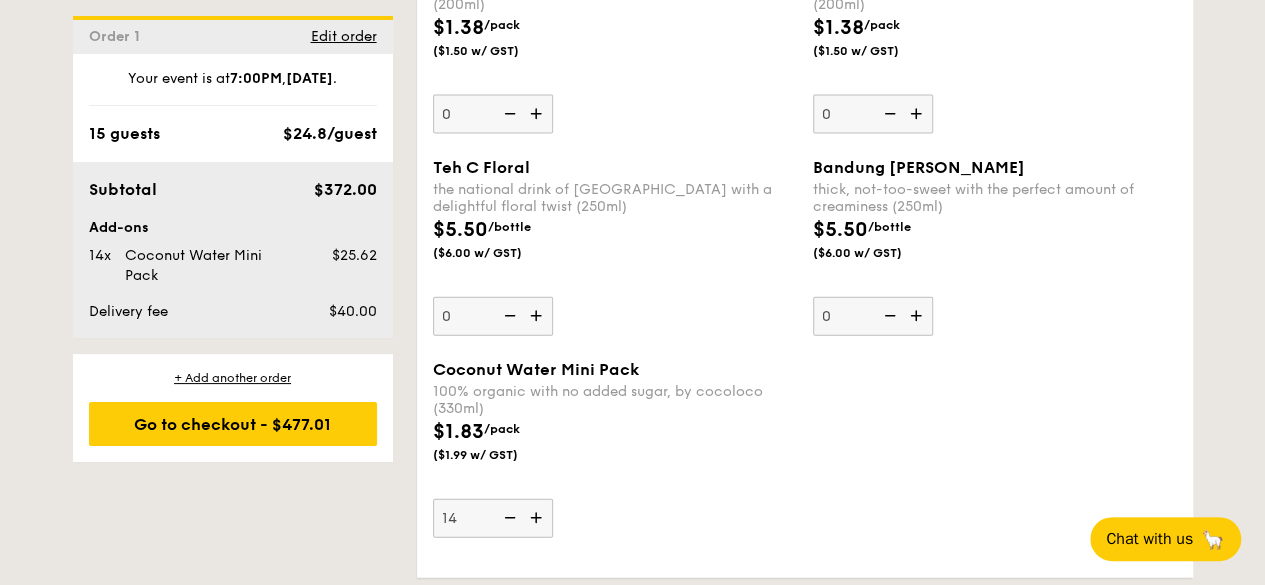 click at bounding box center [538, 518] 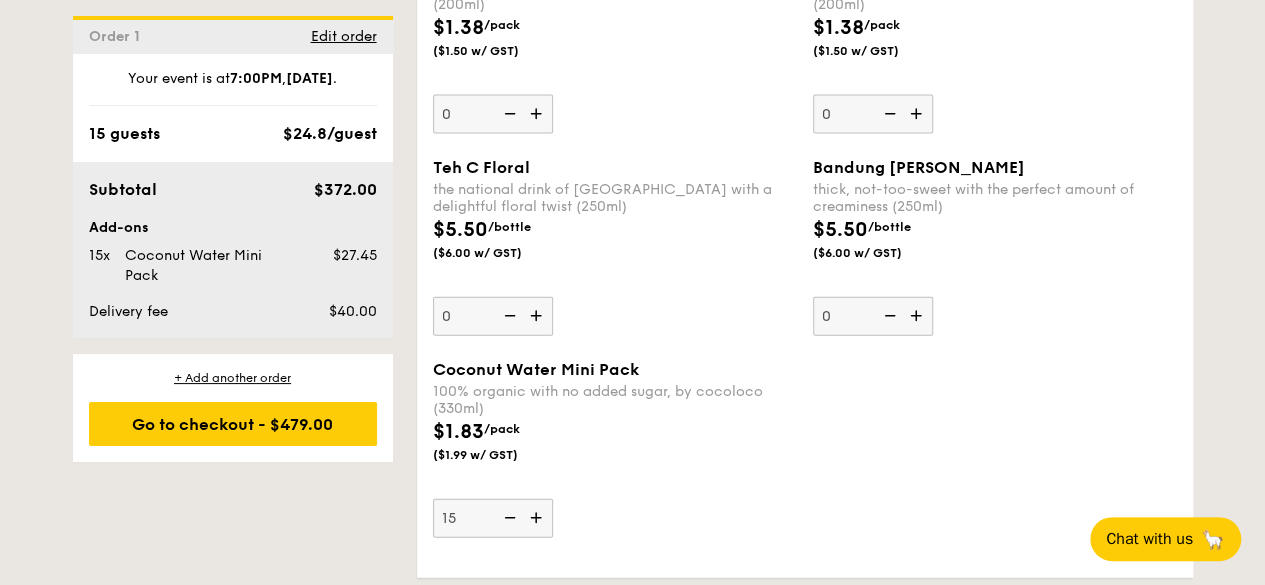 click on "$1.83
/pack
($1.99 w/ GST)" at bounding box center [615, 452] 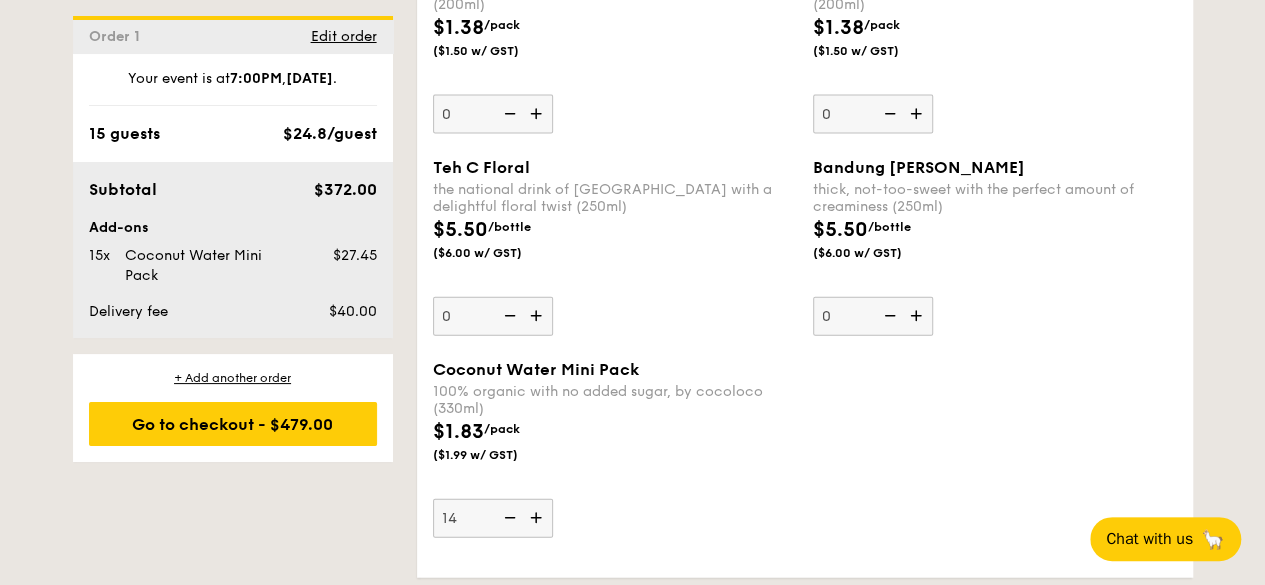 click at bounding box center (508, 518) 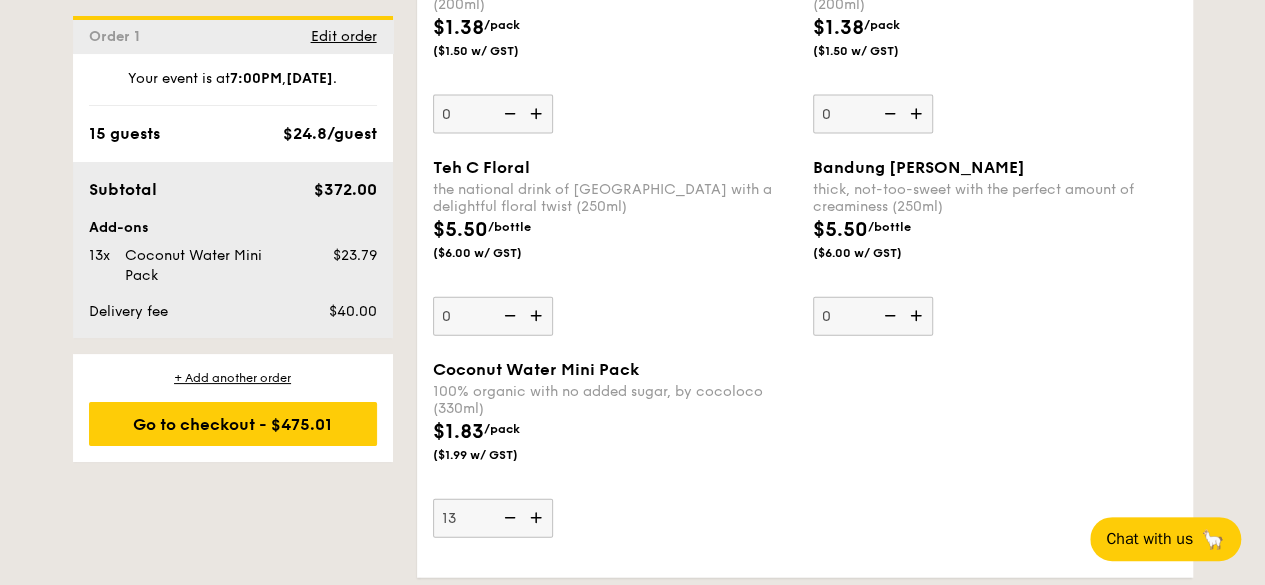 click at bounding box center [508, 518] 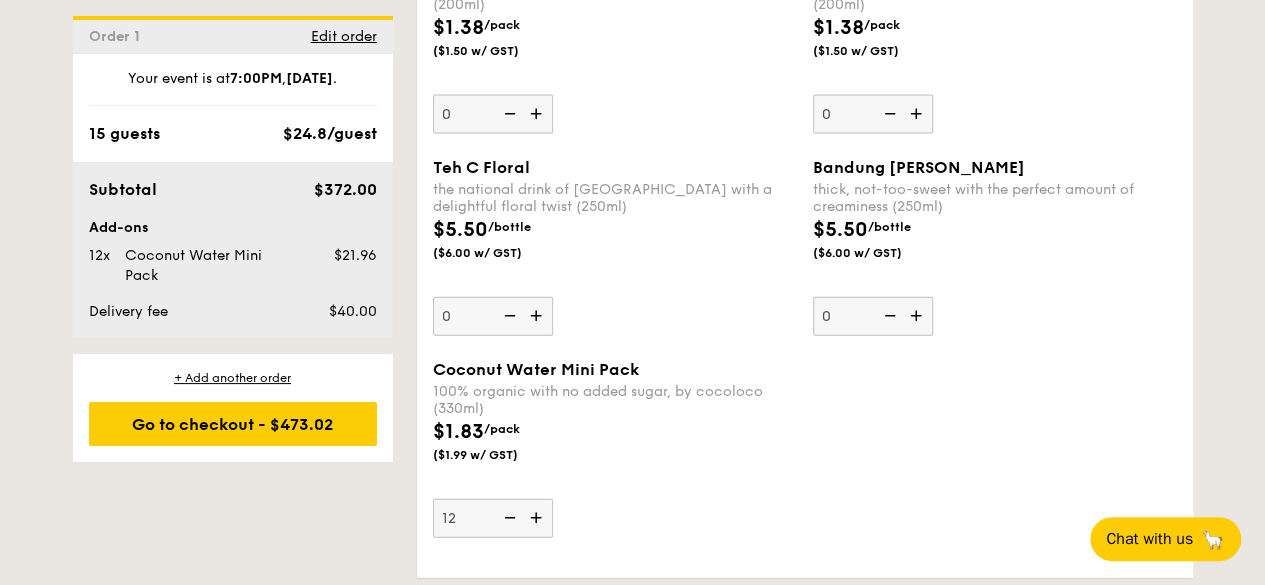 click at bounding box center (508, 518) 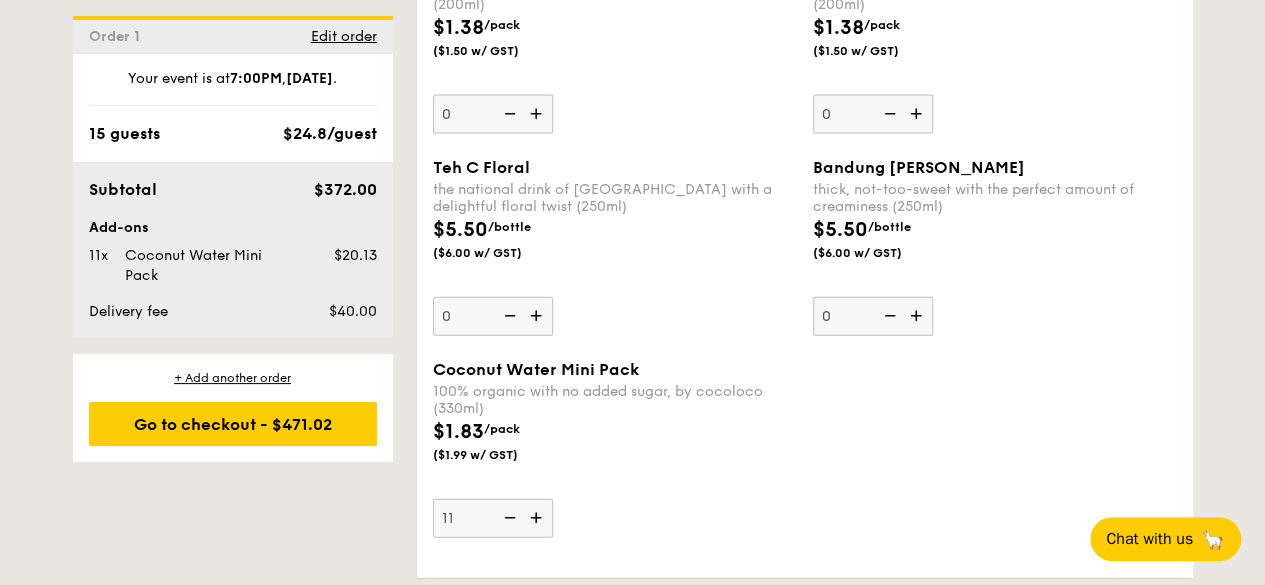 click at bounding box center (508, 518) 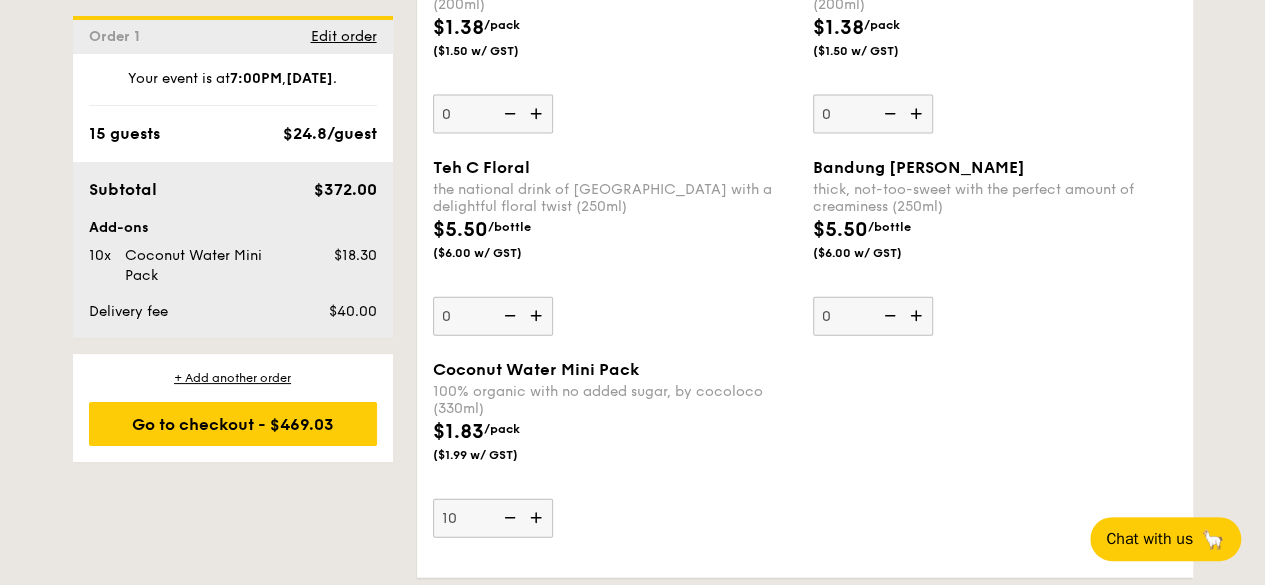 click on "100% organic with no added sugar, by cocoloco (330ml)" at bounding box center [615, 400] 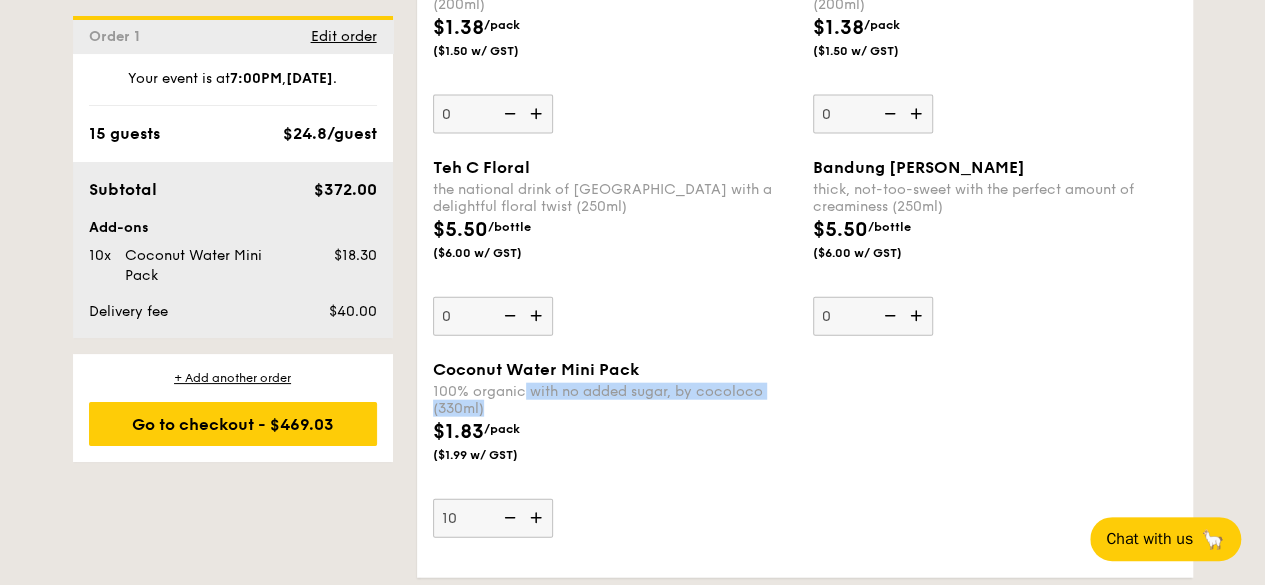 drag, startPoint x: 723, startPoint y: 399, endPoint x: 525, endPoint y: 371, distance: 199.97 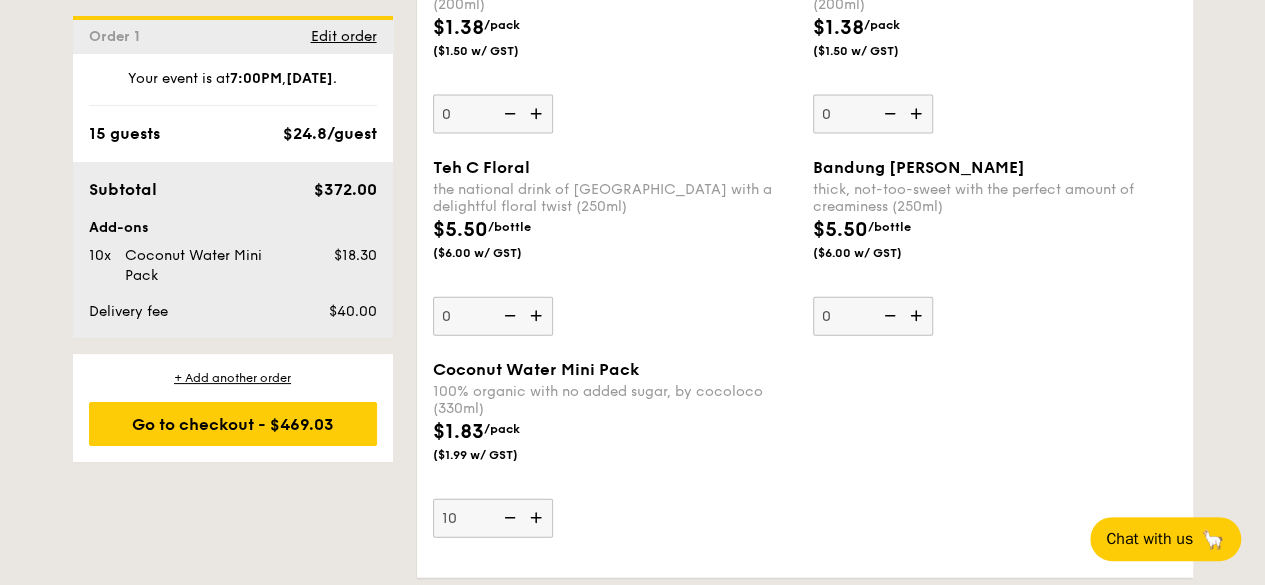 click on "Coconut Water Mini Pack" at bounding box center [615, 369] 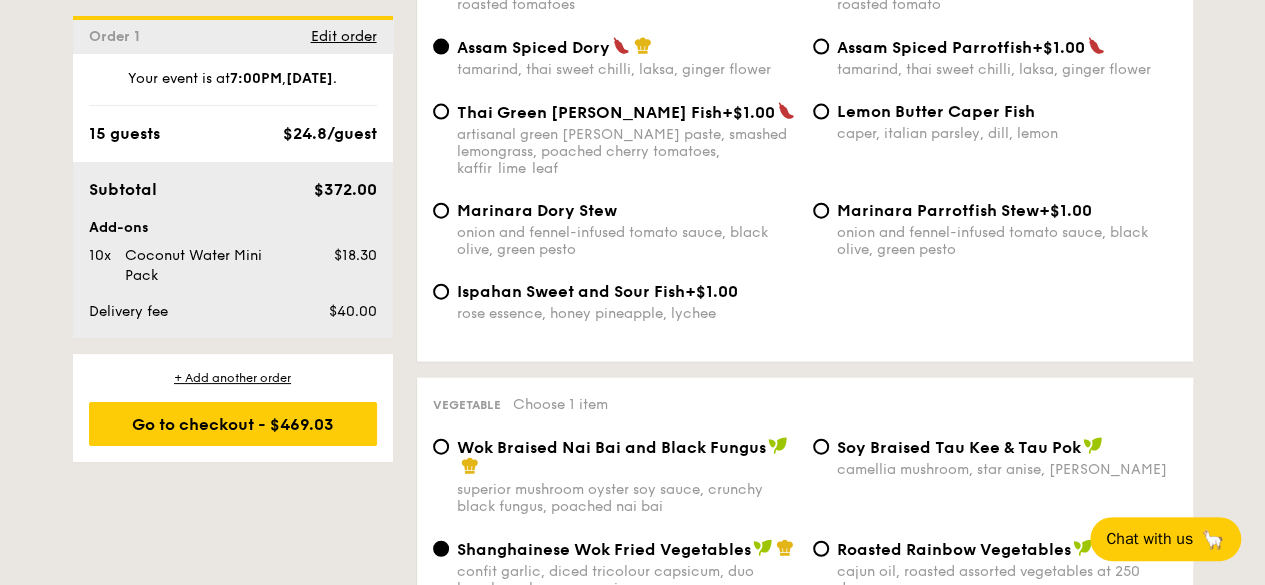 scroll, scrollTop: 1600, scrollLeft: 0, axis: vertical 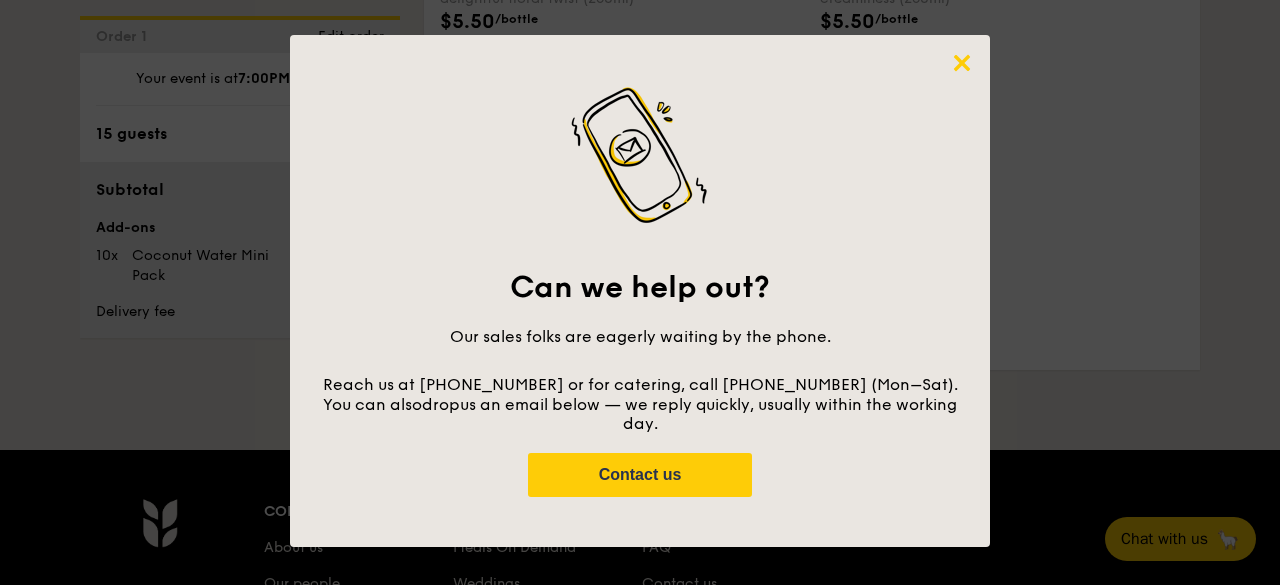 click 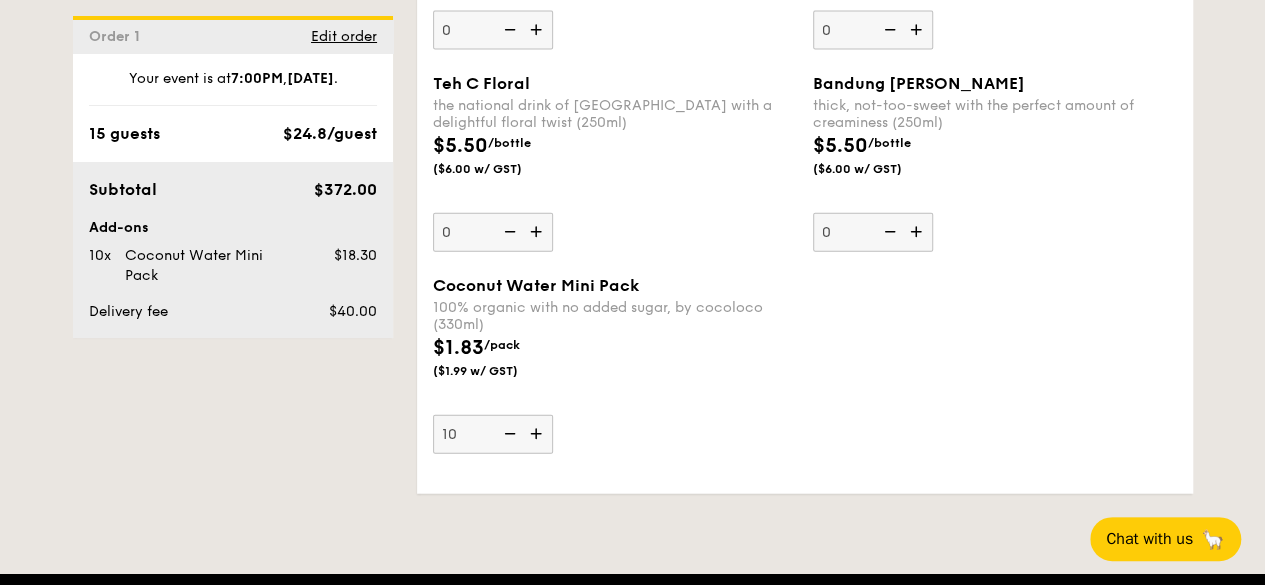 scroll, scrollTop: 6008, scrollLeft: 0, axis: vertical 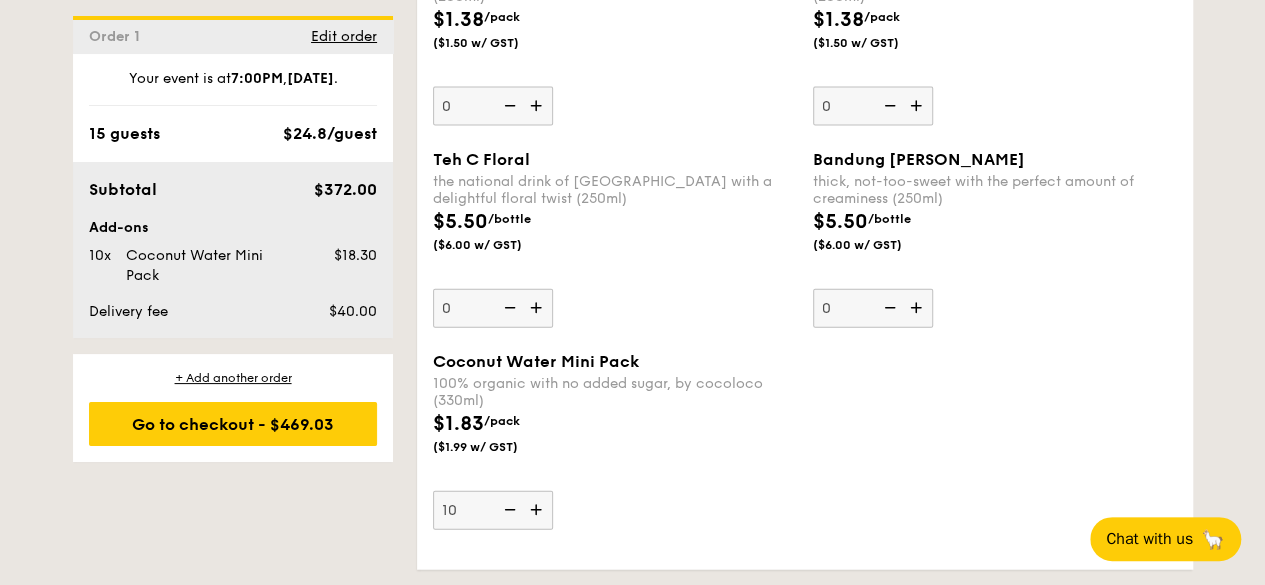 click on "1 - Select menu
2 - Select items
3 - Check out
Order 1
[DATE]
Pick up from [STREET_ADDRESS]
Deliver to my address
7:00PM      15 guests
Mini Buffet
$18.80
/guest
($20.49 w/ GST)
6 courses
Min 20 guests
$21.80
/guest
($23.76 w/ GST)
7 courses
Min 20 guests
$24.80
/guest
($27.03 w/ GST)
8 courses
Min 15 guests
$31.80
/guest
($34.66 w/ GST)
9 courses
Min 10 guests
Subtotal
$372.00
Add-ons
10x
Coconut Water Mini Pack
$18.30
Delivery fee
$40.00
Total
$430.30
$469.03
." at bounding box center (632, -2501) 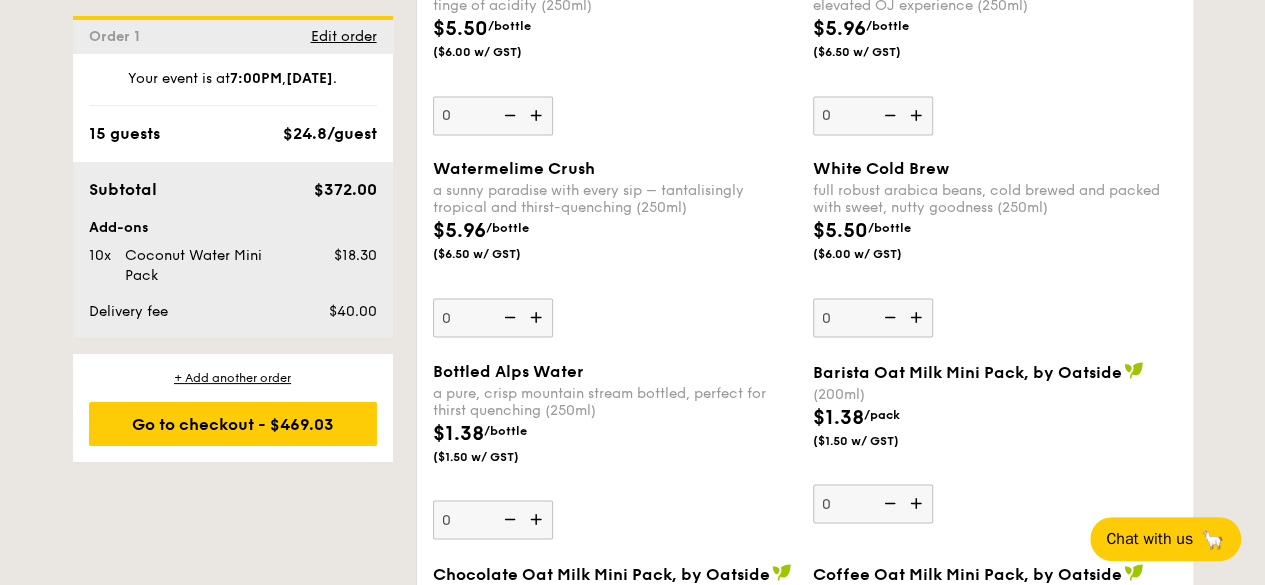 scroll, scrollTop: 5408, scrollLeft: 0, axis: vertical 